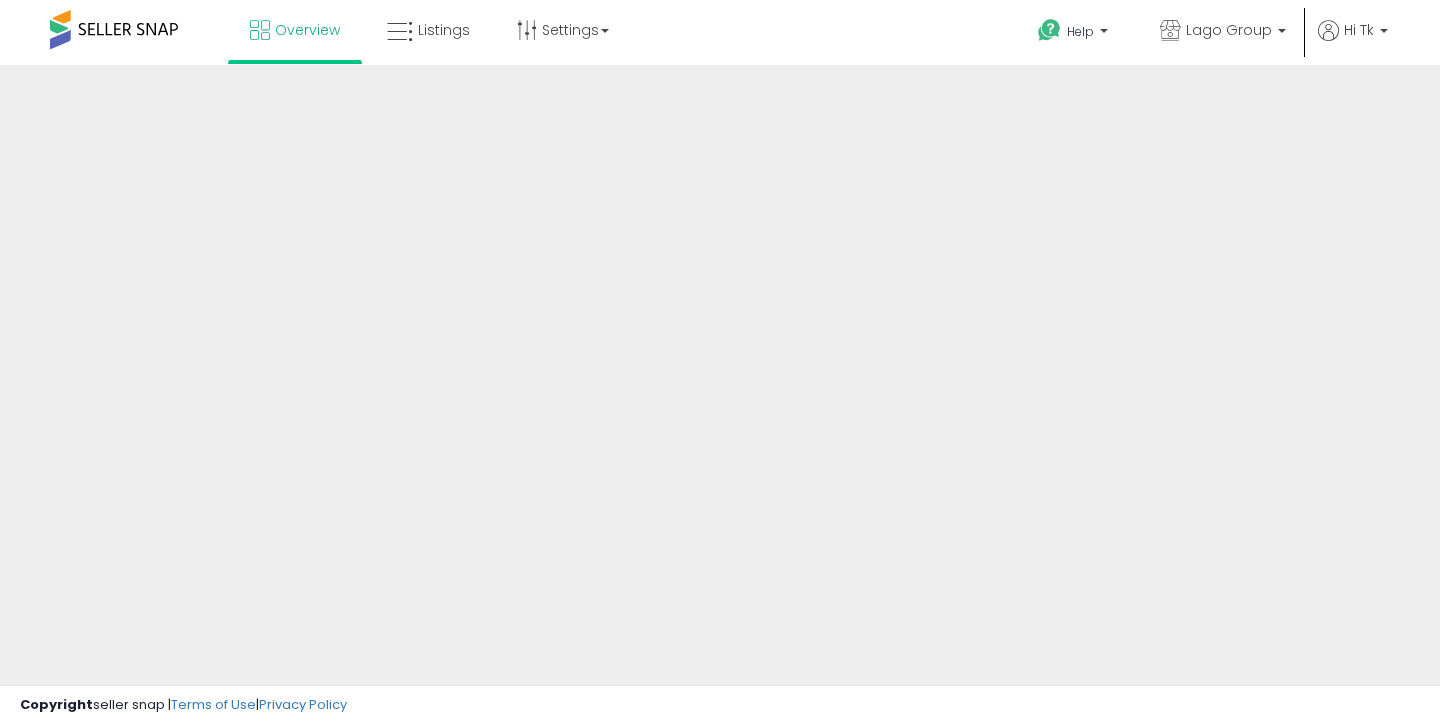 scroll, scrollTop: 0, scrollLeft: 0, axis: both 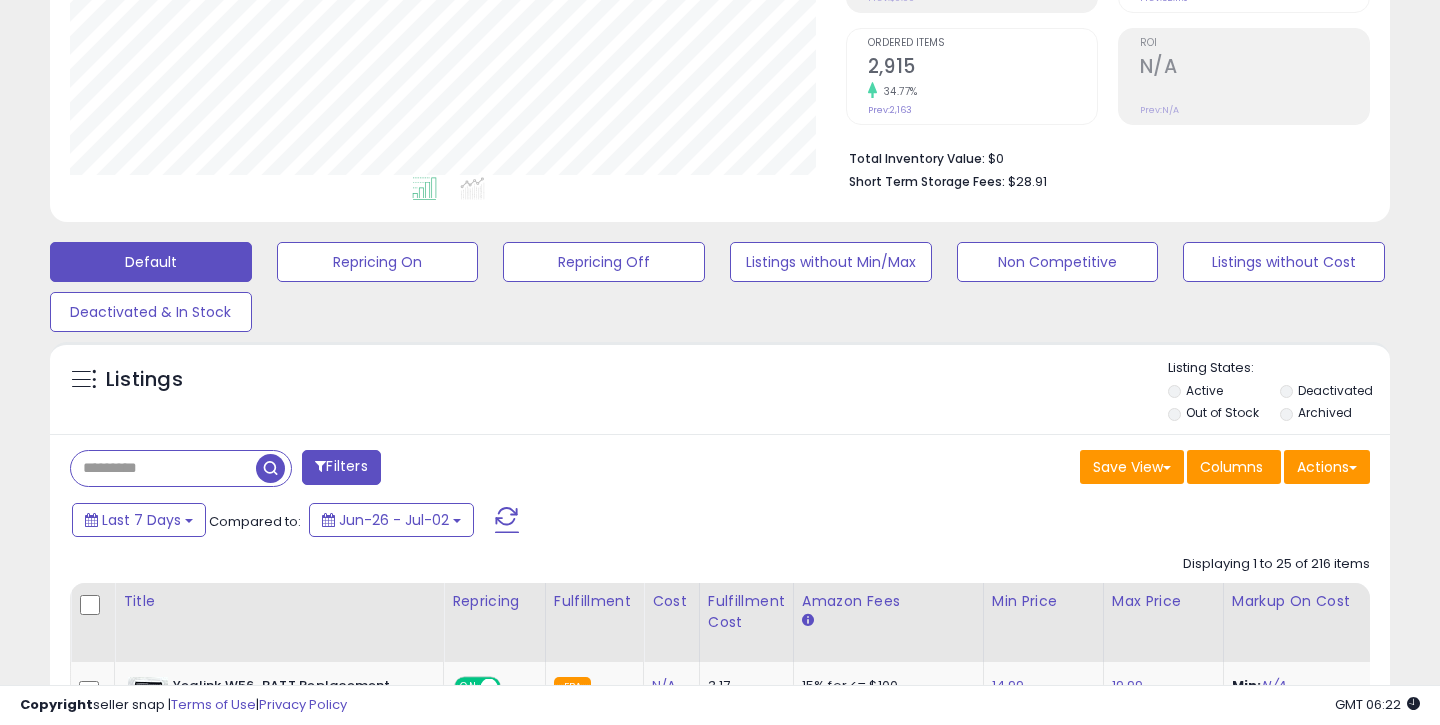 click at bounding box center (163, 468) 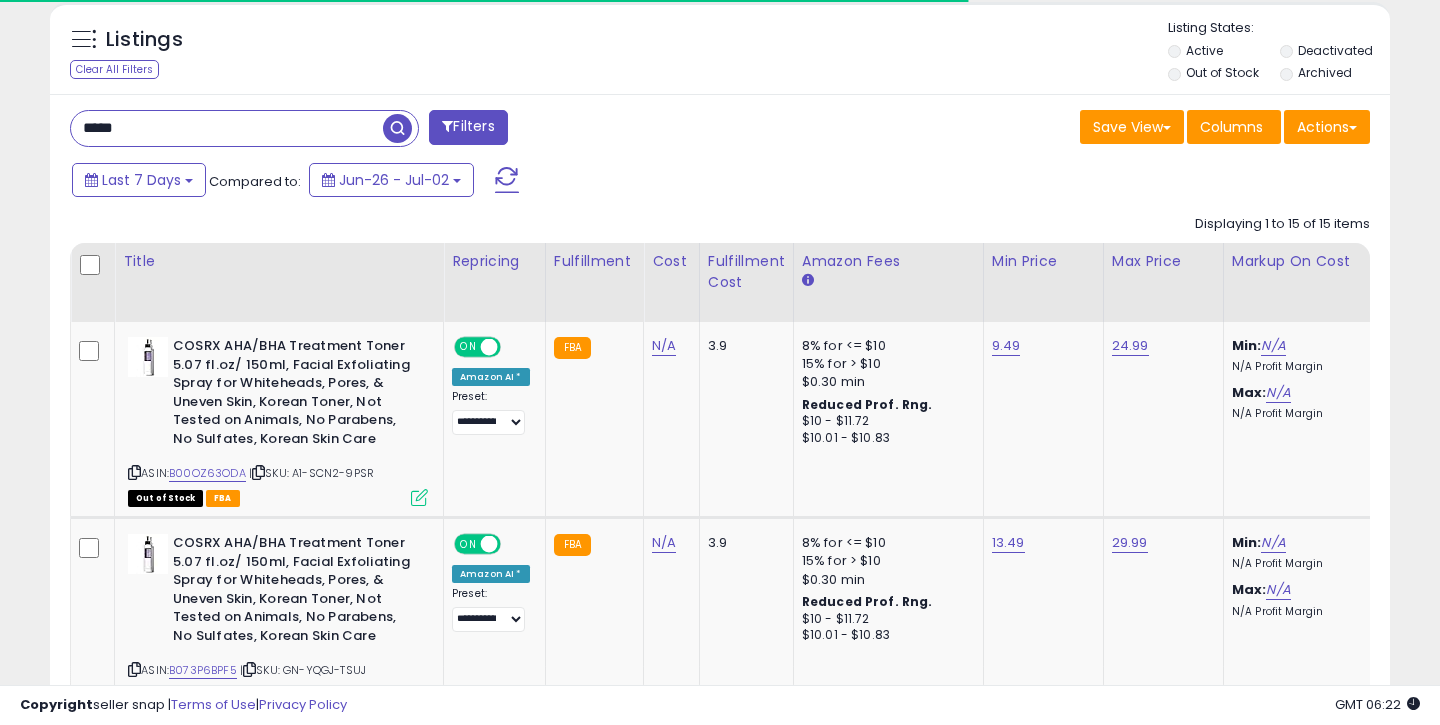 scroll, scrollTop: 791, scrollLeft: 0, axis: vertical 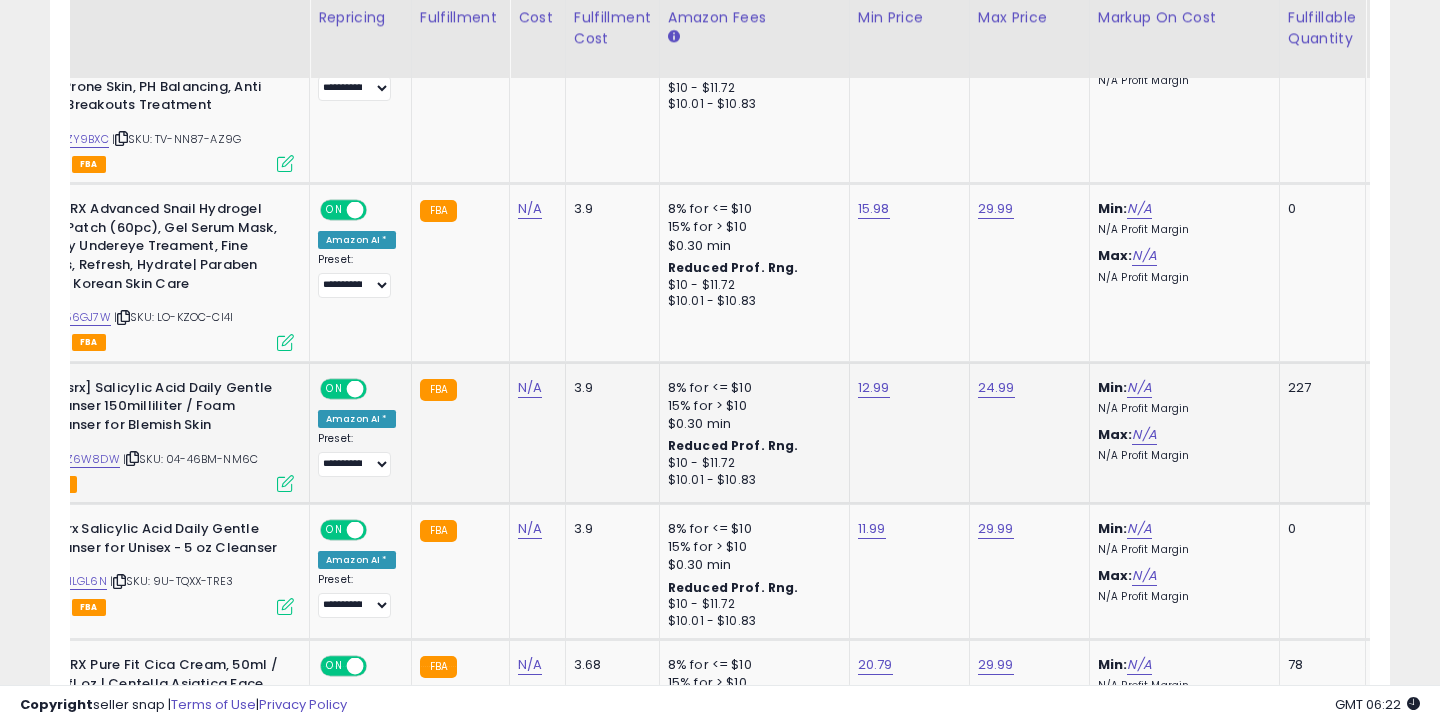 click on "ASIN:  B00OZ6W8DW    |   SKU: 04-46BM-NM6C Active FBA" at bounding box center [144, 434] 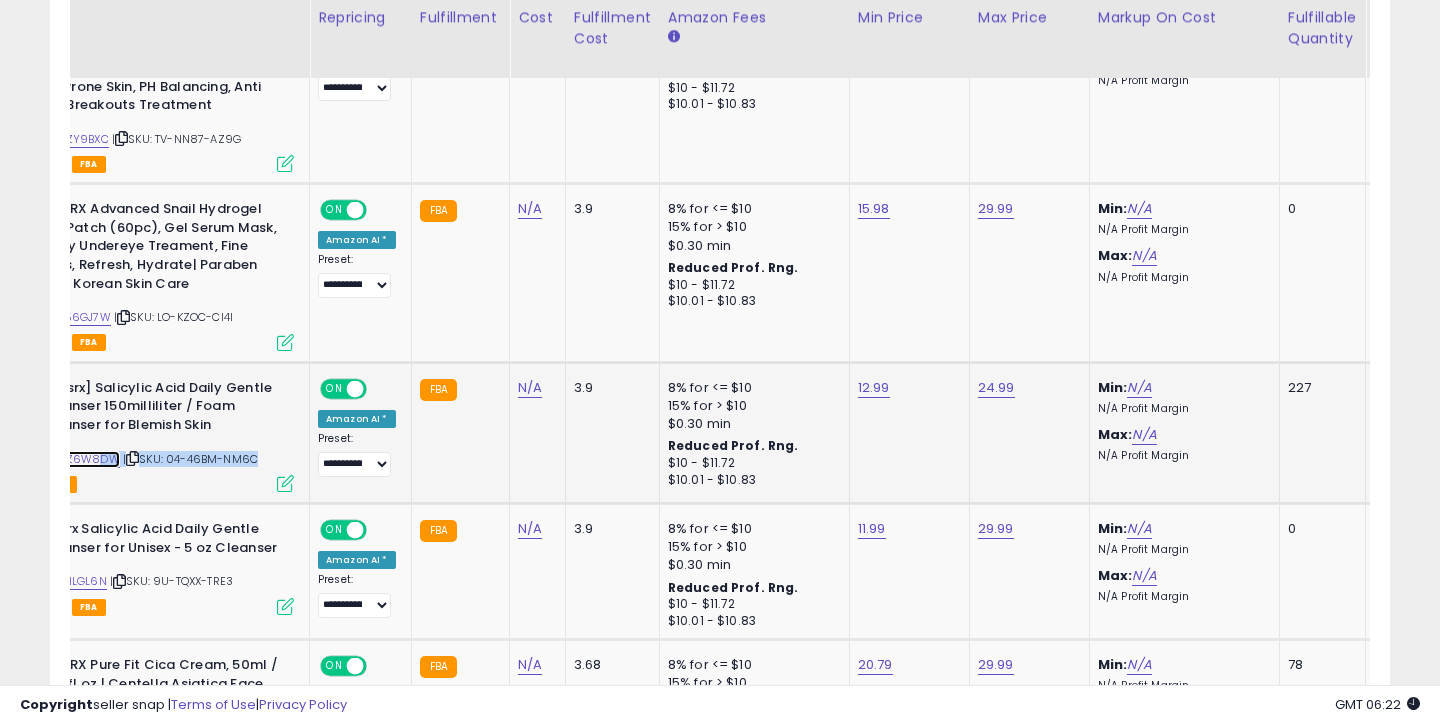 click on "B00OZ6W8DW" at bounding box center (77, 459) 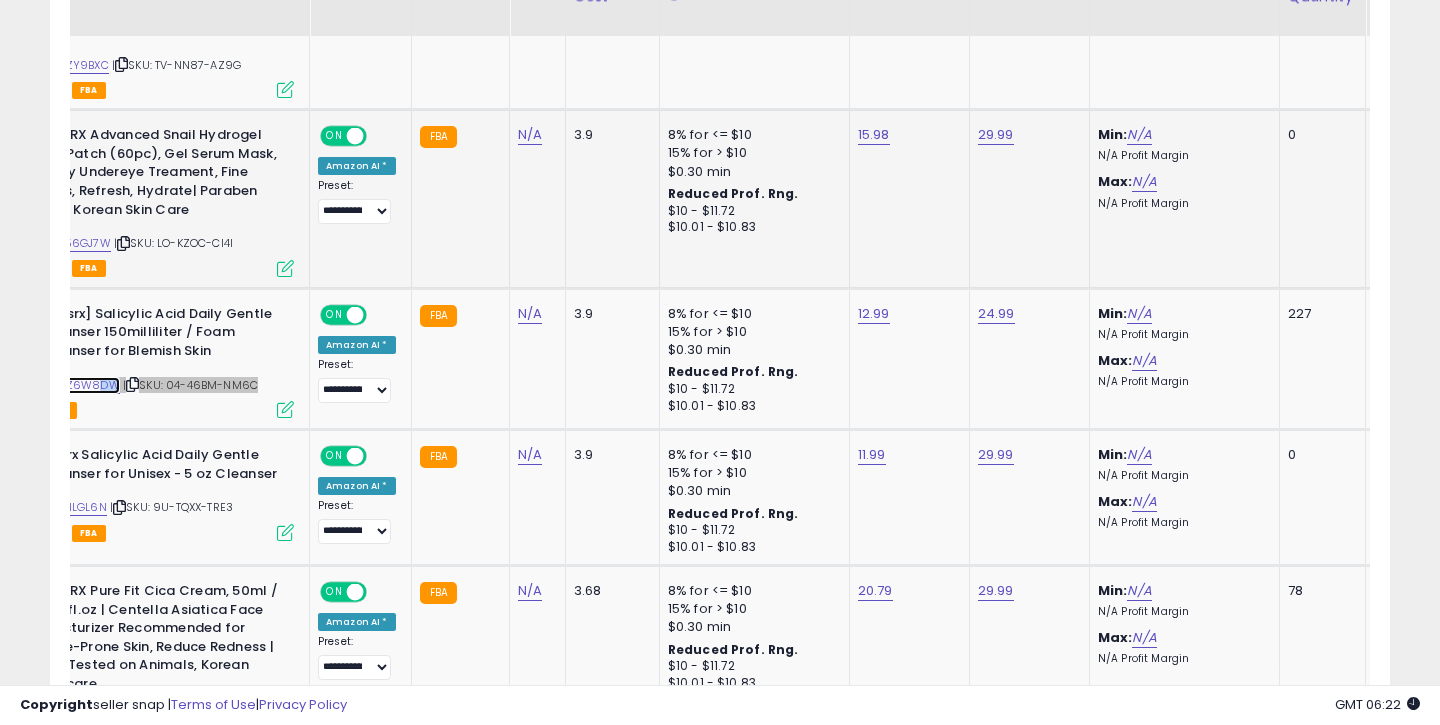 scroll, scrollTop: 1533, scrollLeft: 0, axis: vertical 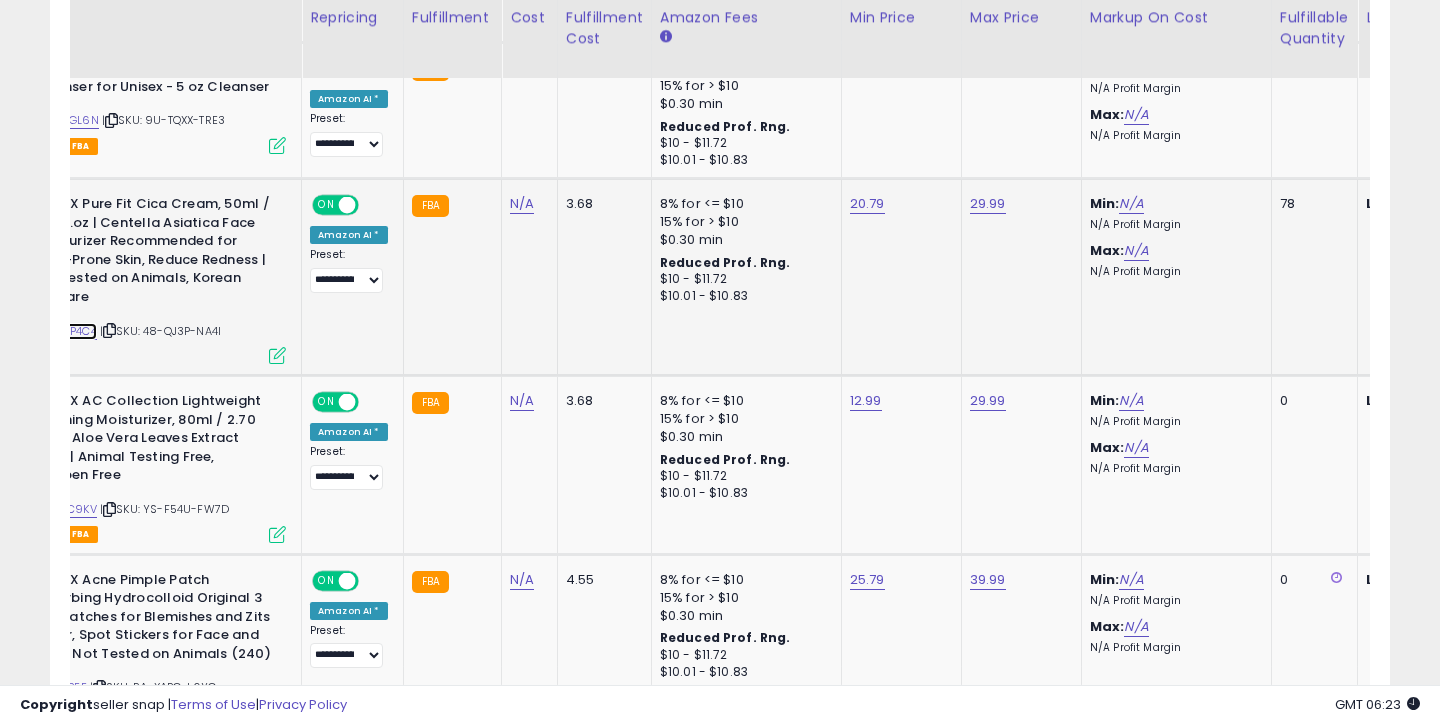 click on "B086TRP4C4" at bounding box center (62, 331) 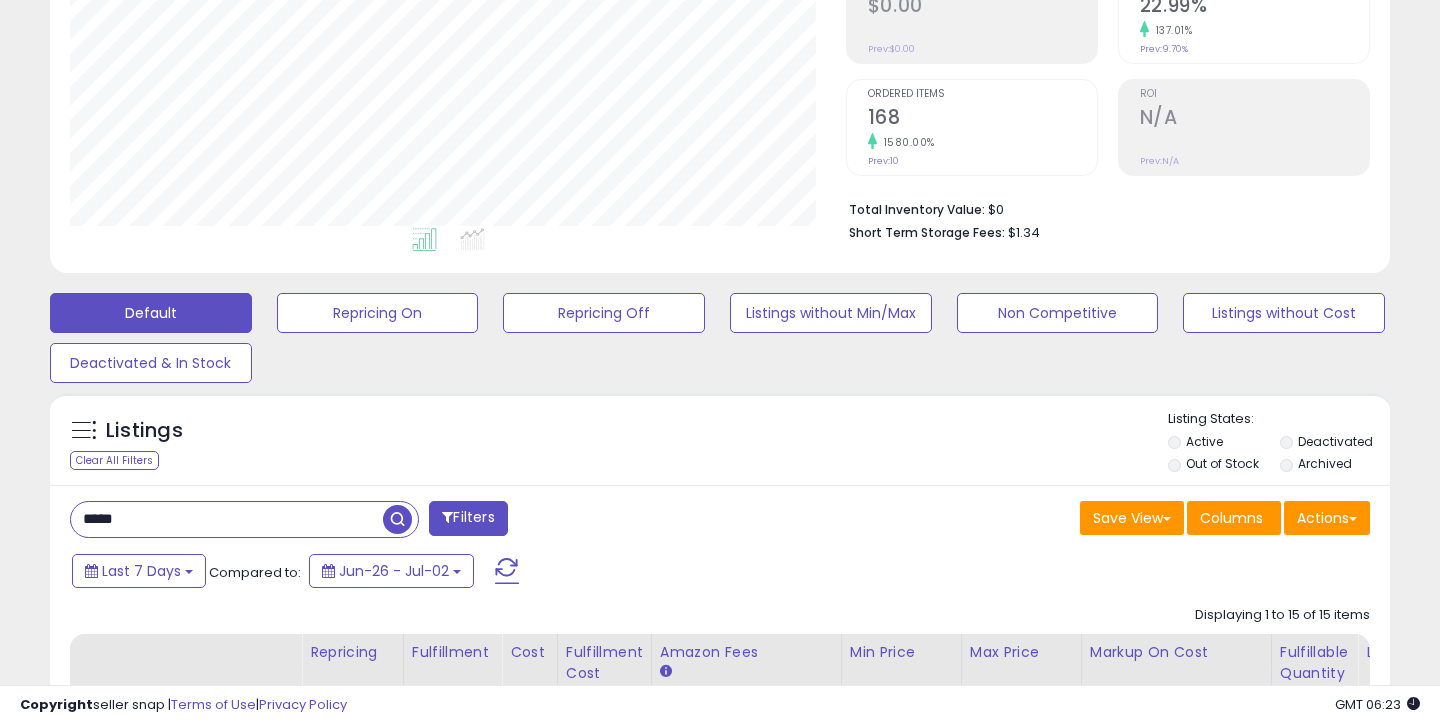 click on "*****" at bounding box center (227, 519) 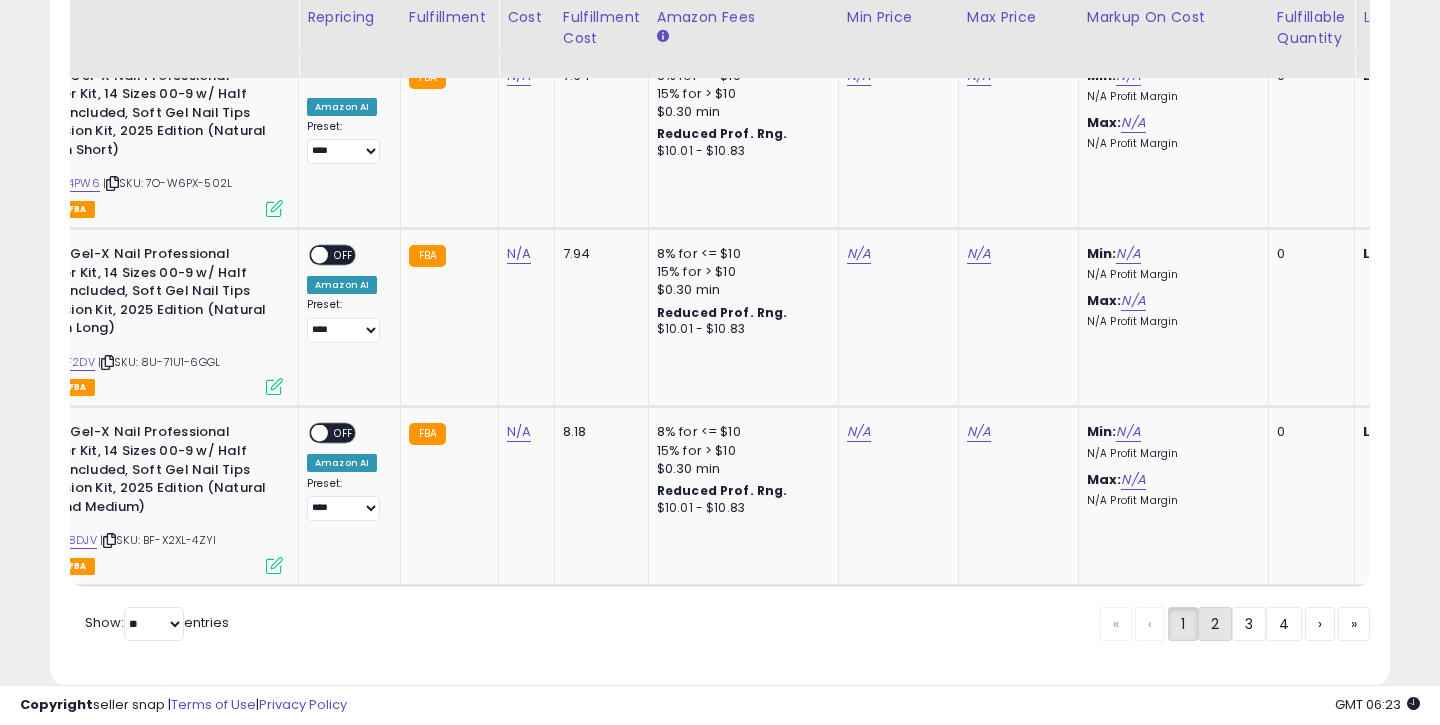 click on "2" 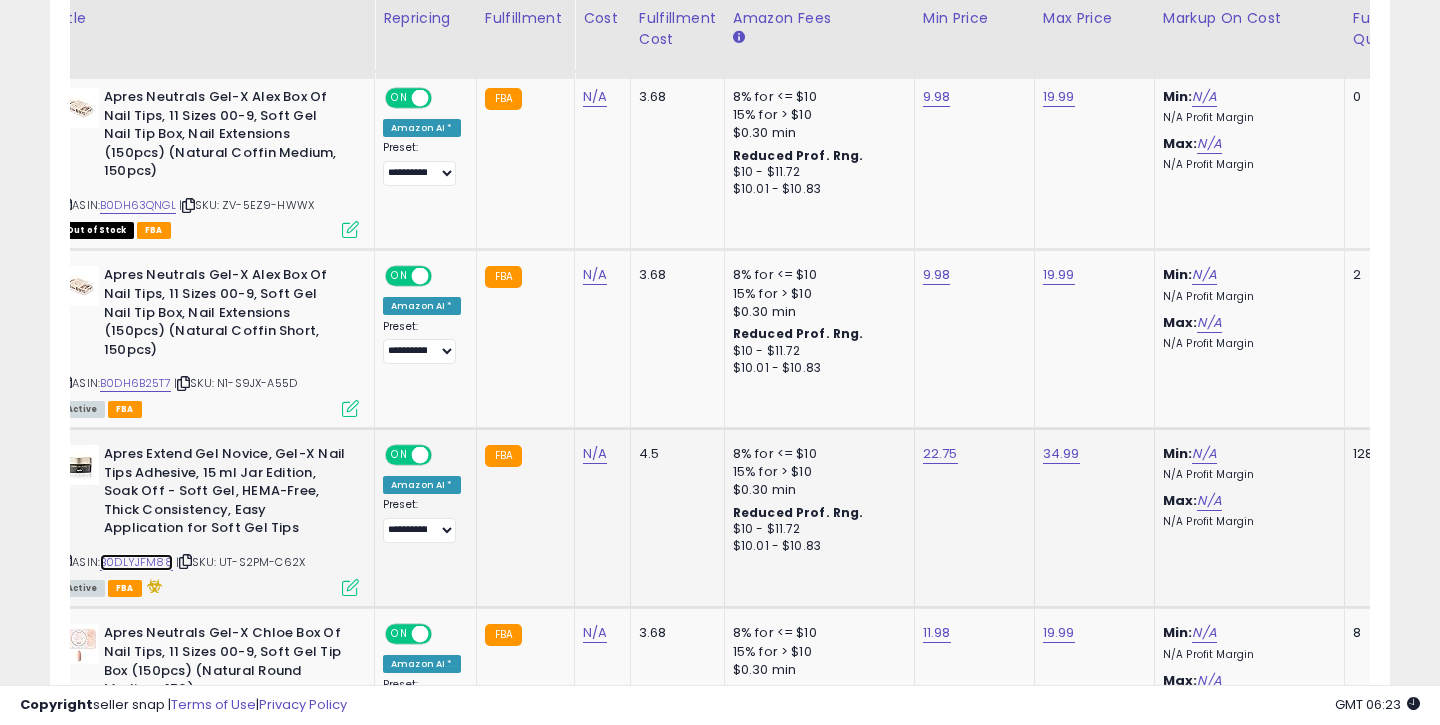 click on "B0DLYJFM88" at bounding box center (136, 562) 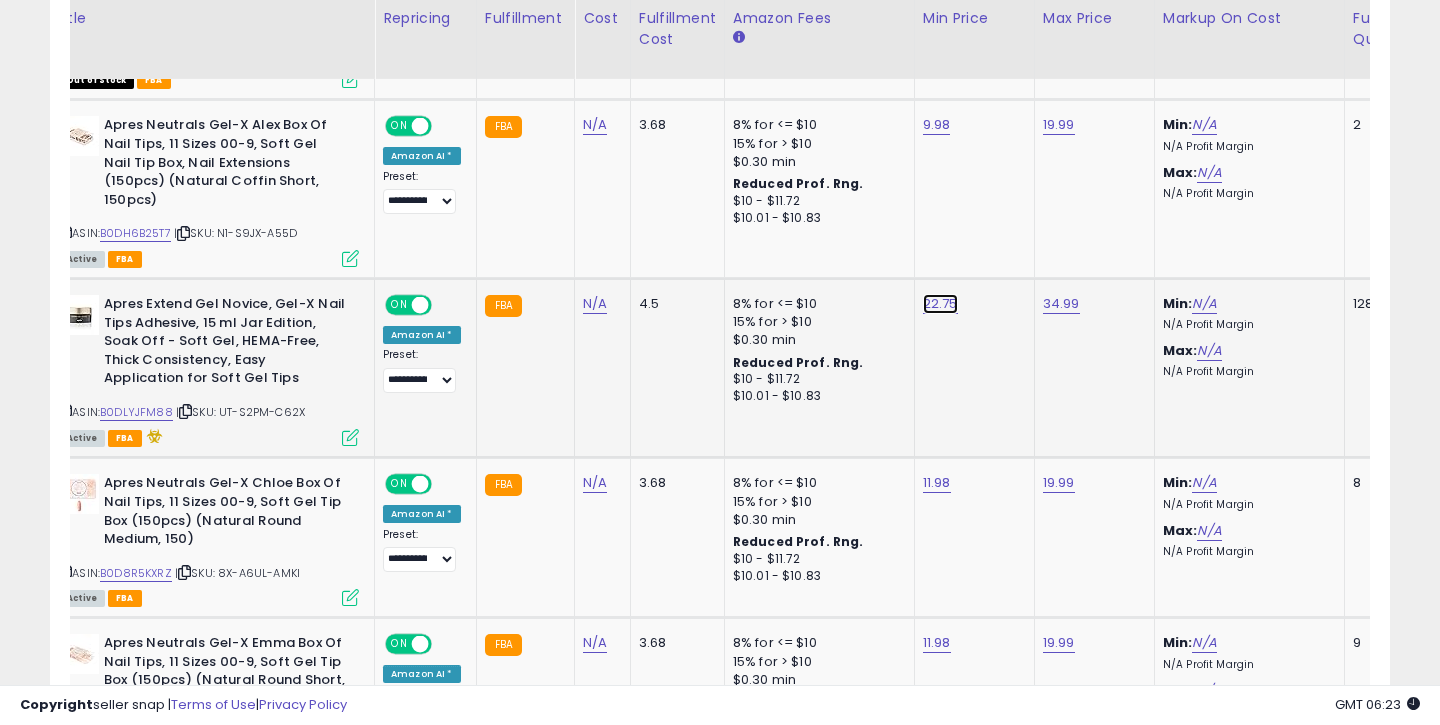 click on "22.75" at bounding box center [940, -570] 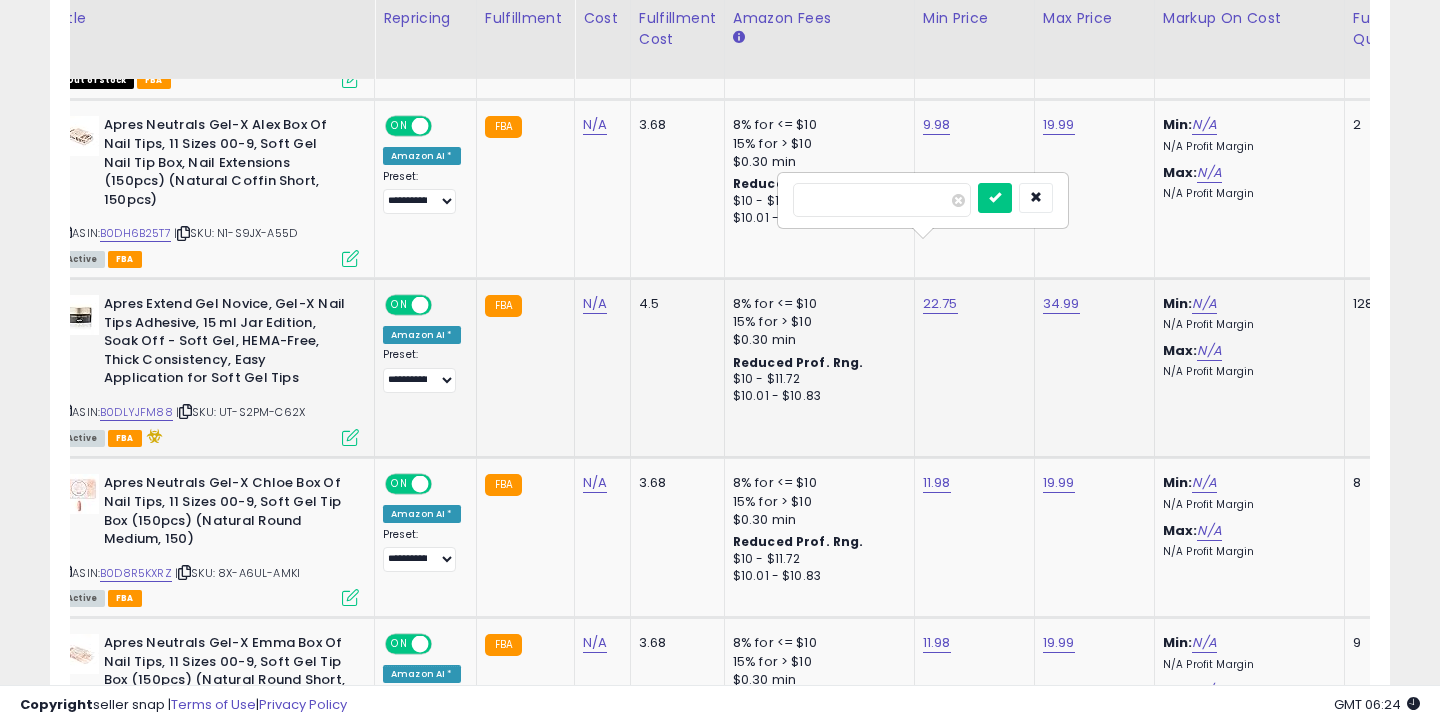 drag, startPoint x: 828, startPoint y: 202, endPoint x: 872, endPoint y: 202, distance: 44 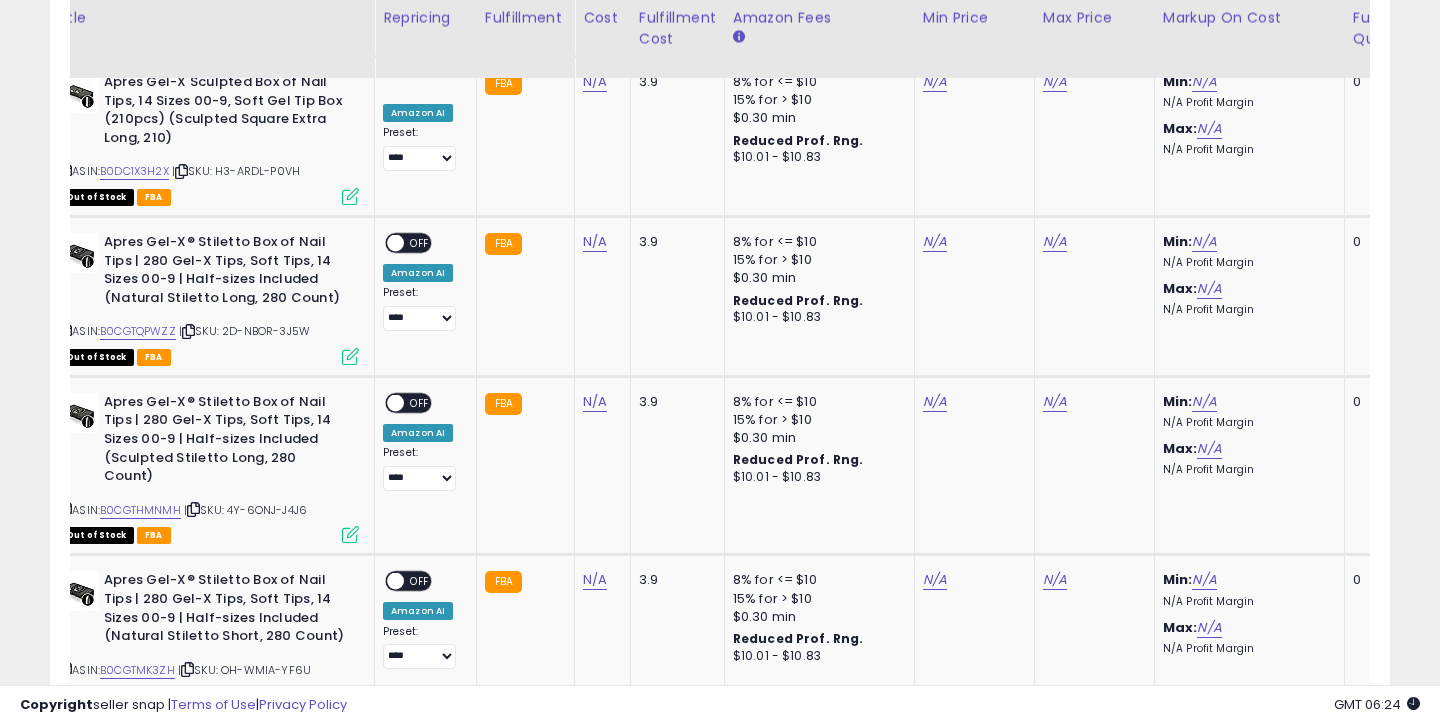 click on "3" 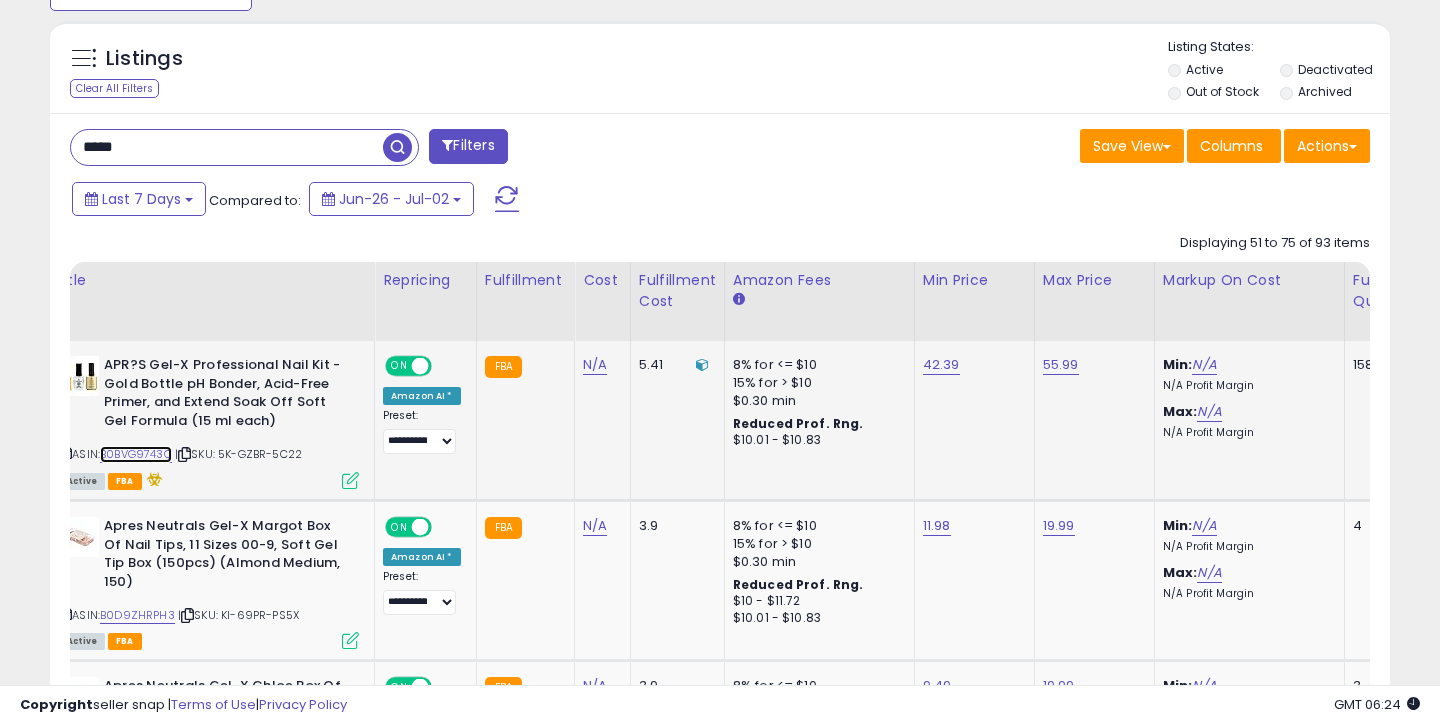 click on "B0BVG9743Q" at bounding box center (136, 454) 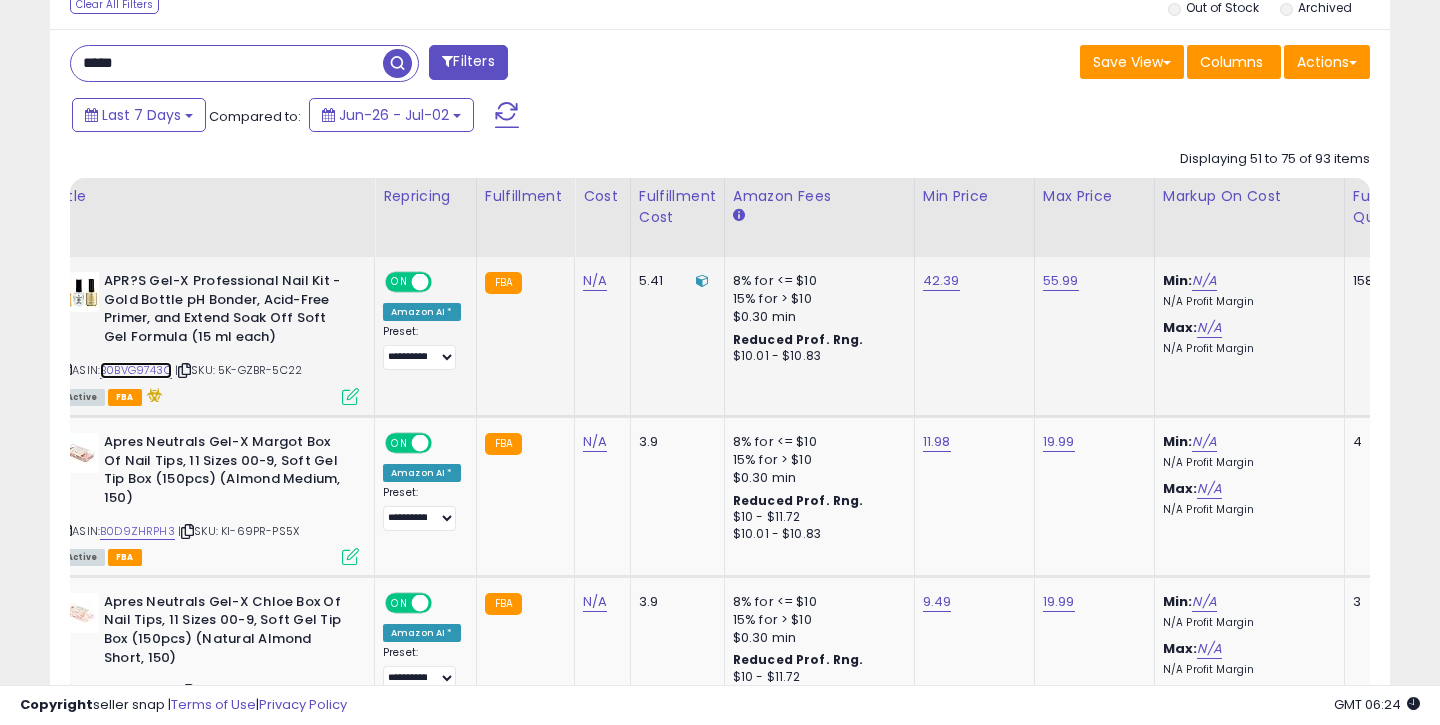 click on "B0BVG9743Q" at bounding box center (136, 370) 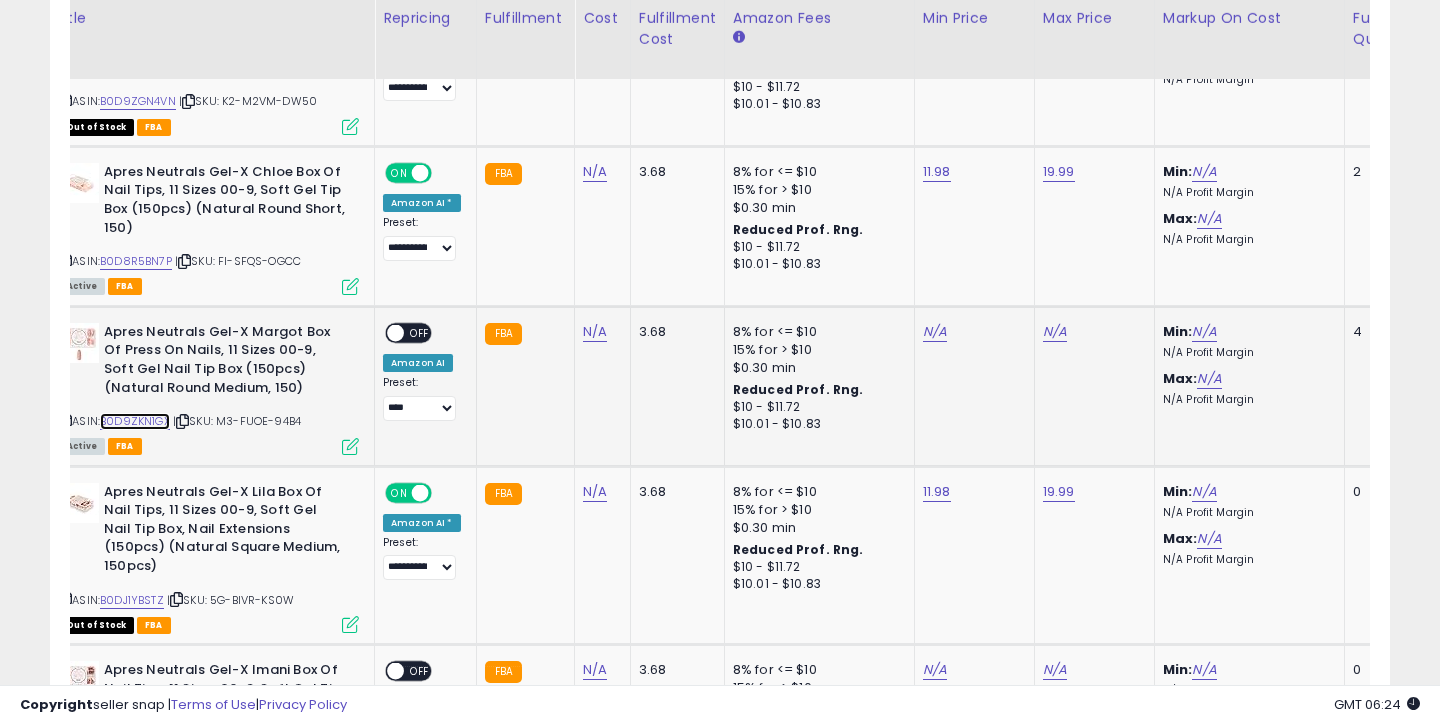 click on "B0D9ZKN1GX" at bounding box center (135, 421) 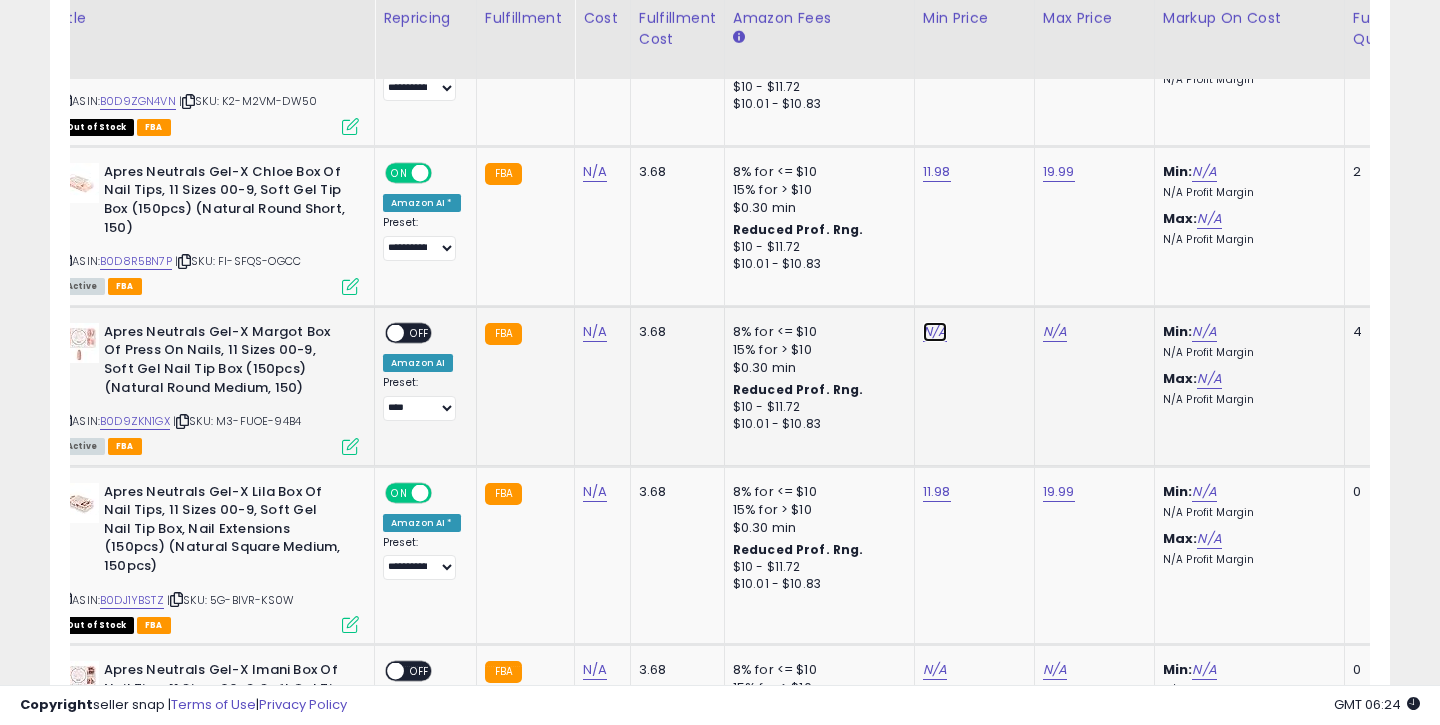 click on "N/A" at bounding box center (935, 332) 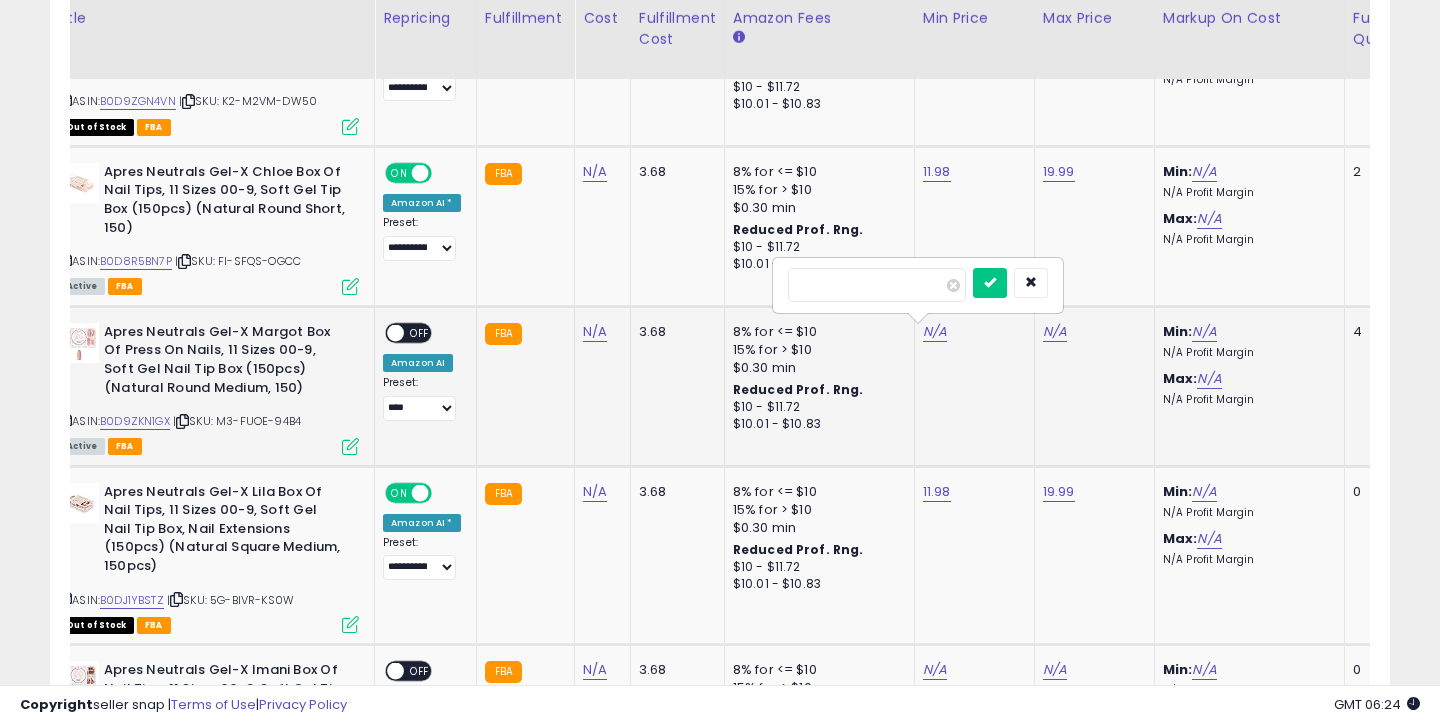type on "*****" 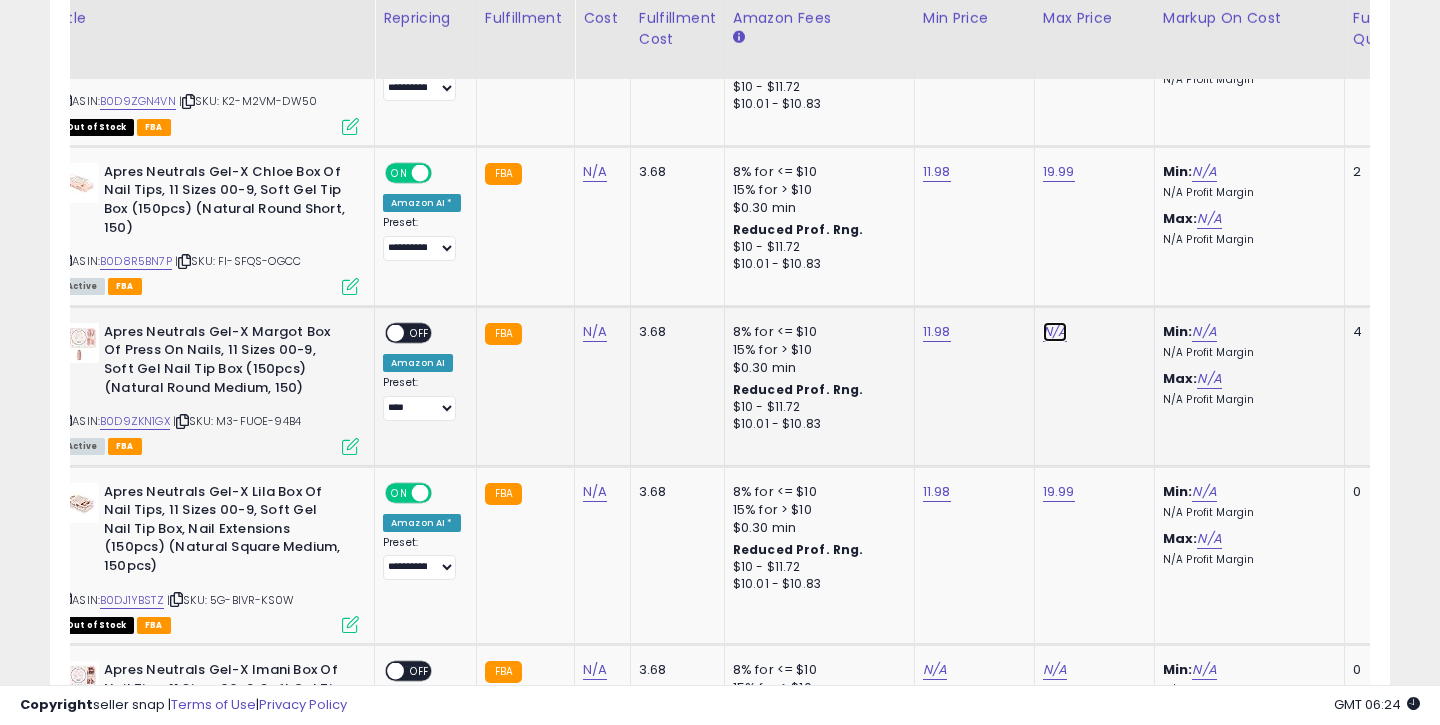 click on "N/A" at bounding box center (1055, 332) 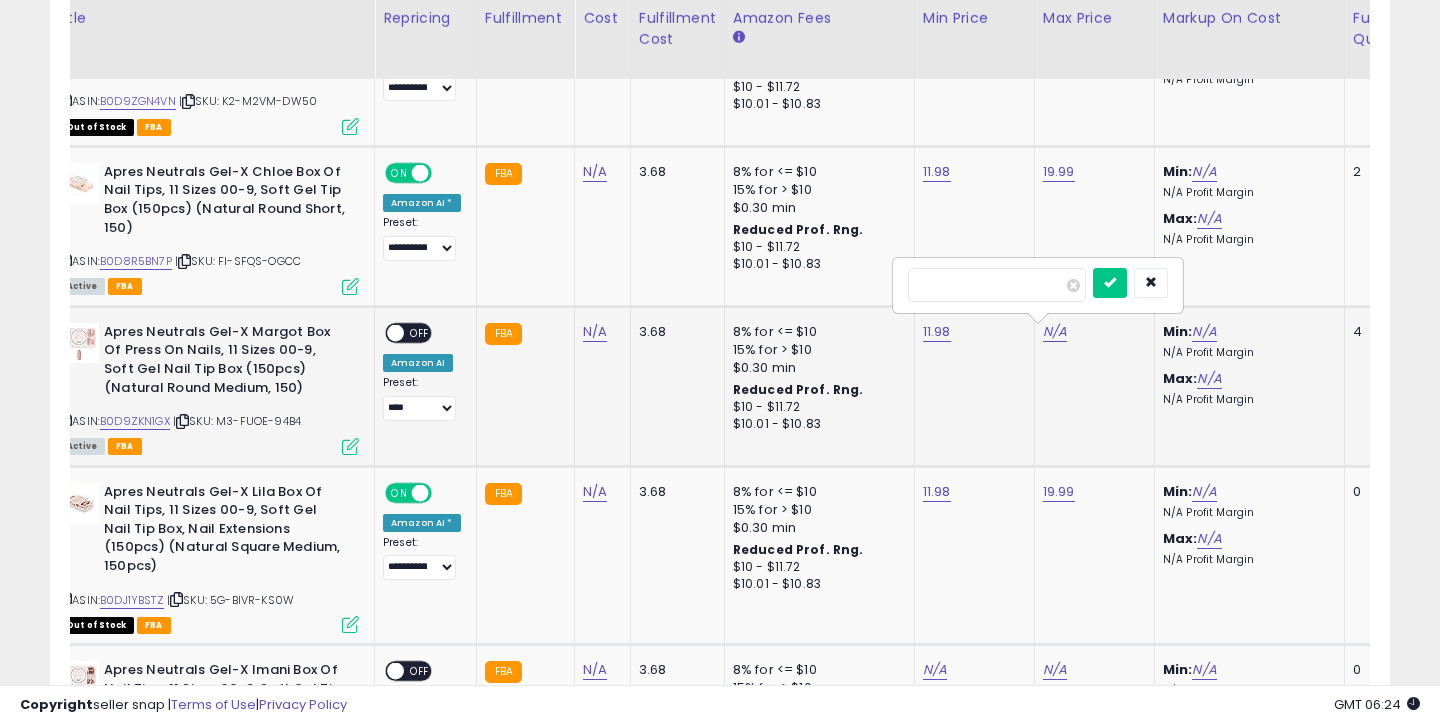 type on "*****" 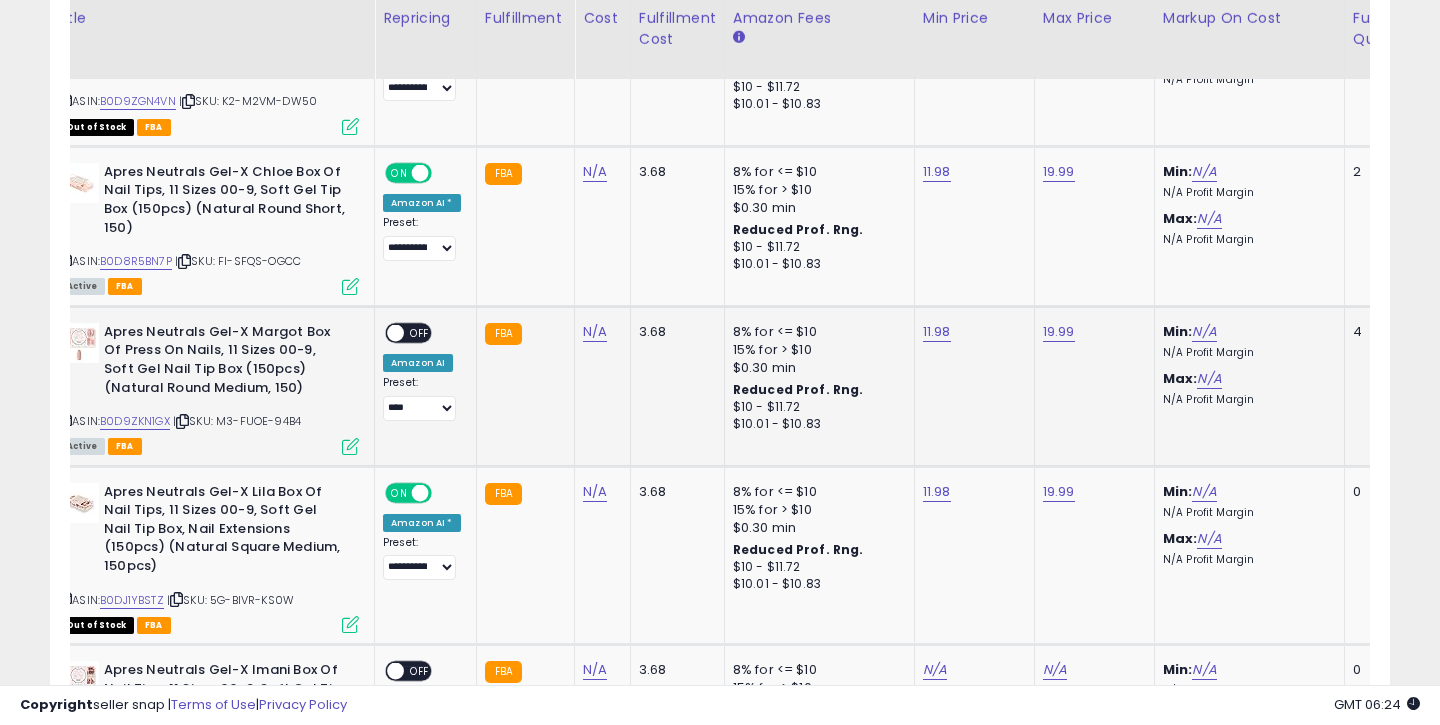 click on "OFF" at bounding box center (420, 332) 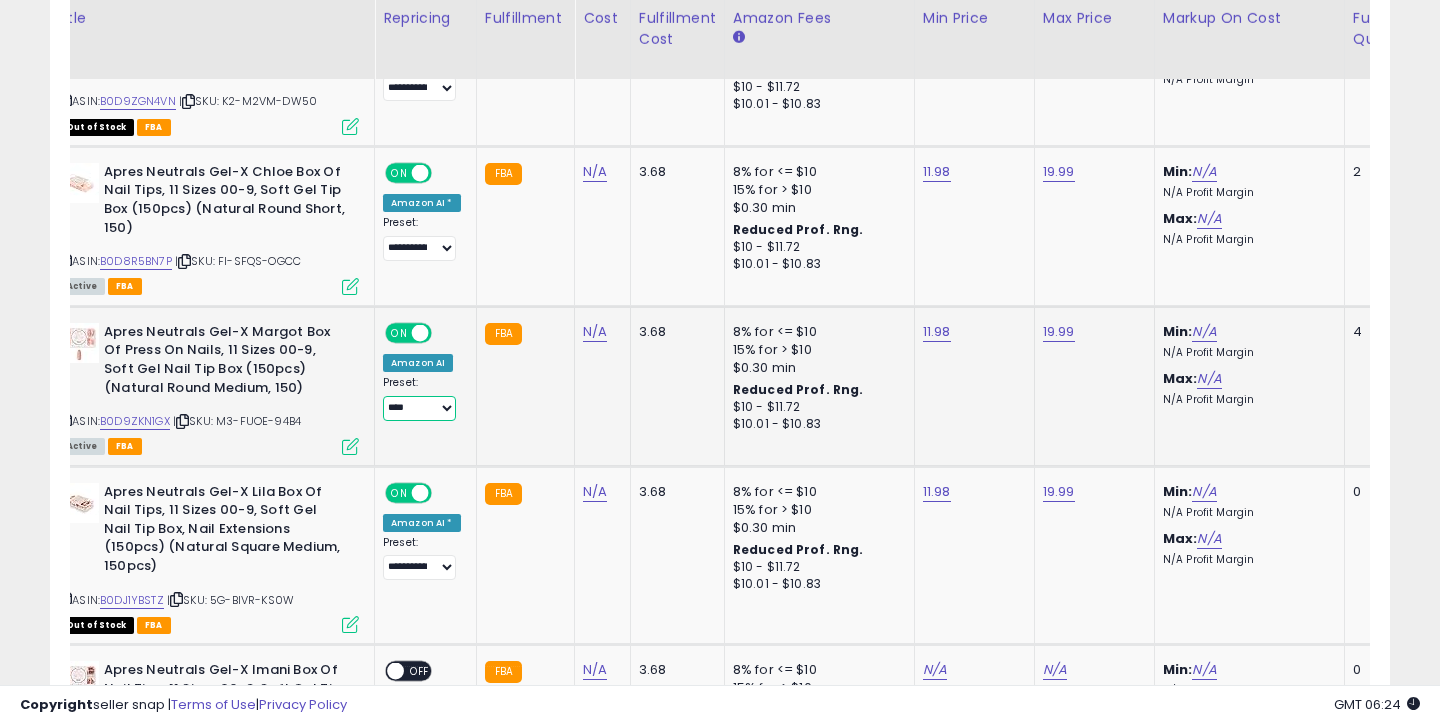 click on "**********" at bounding box center (419, 408) 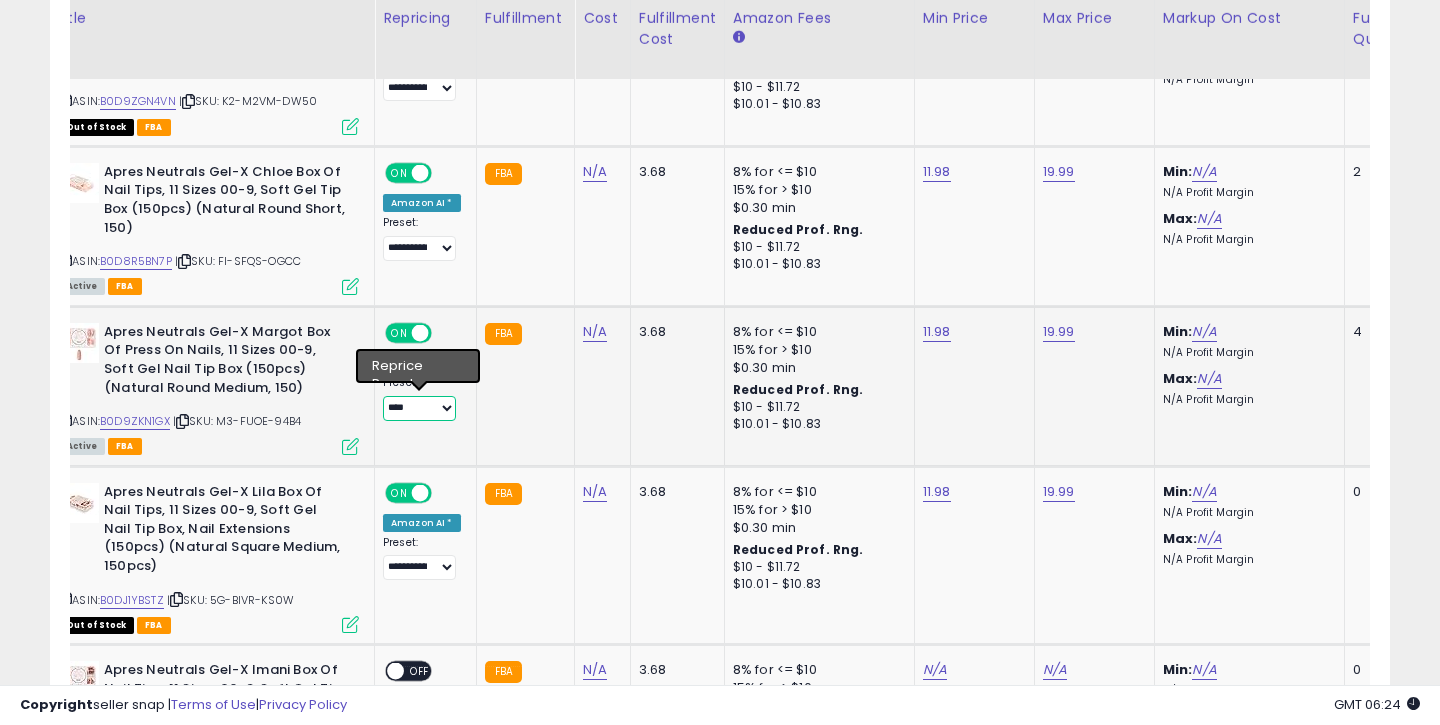 select on "**********" 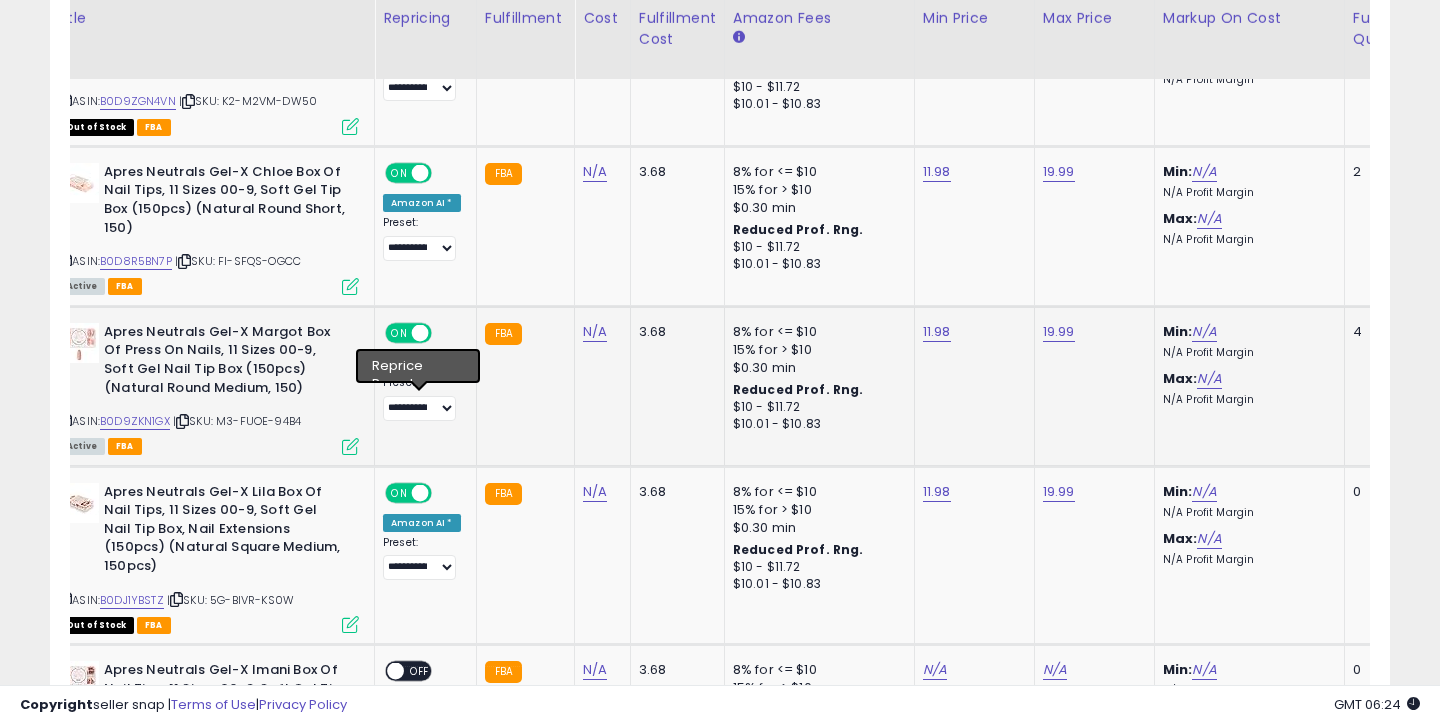 click on "N/A" 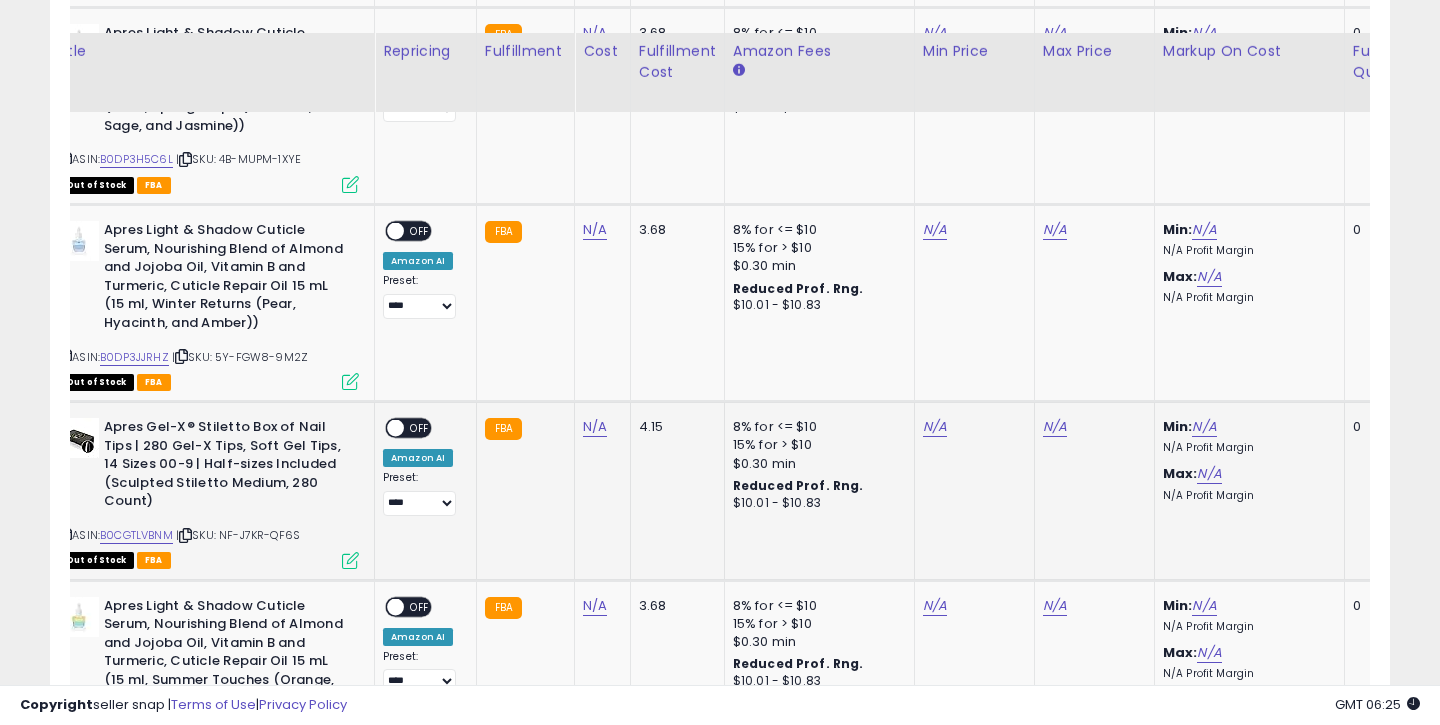 scroll, scrollTop: 4704, scrollLeft: 0, axis: vertical 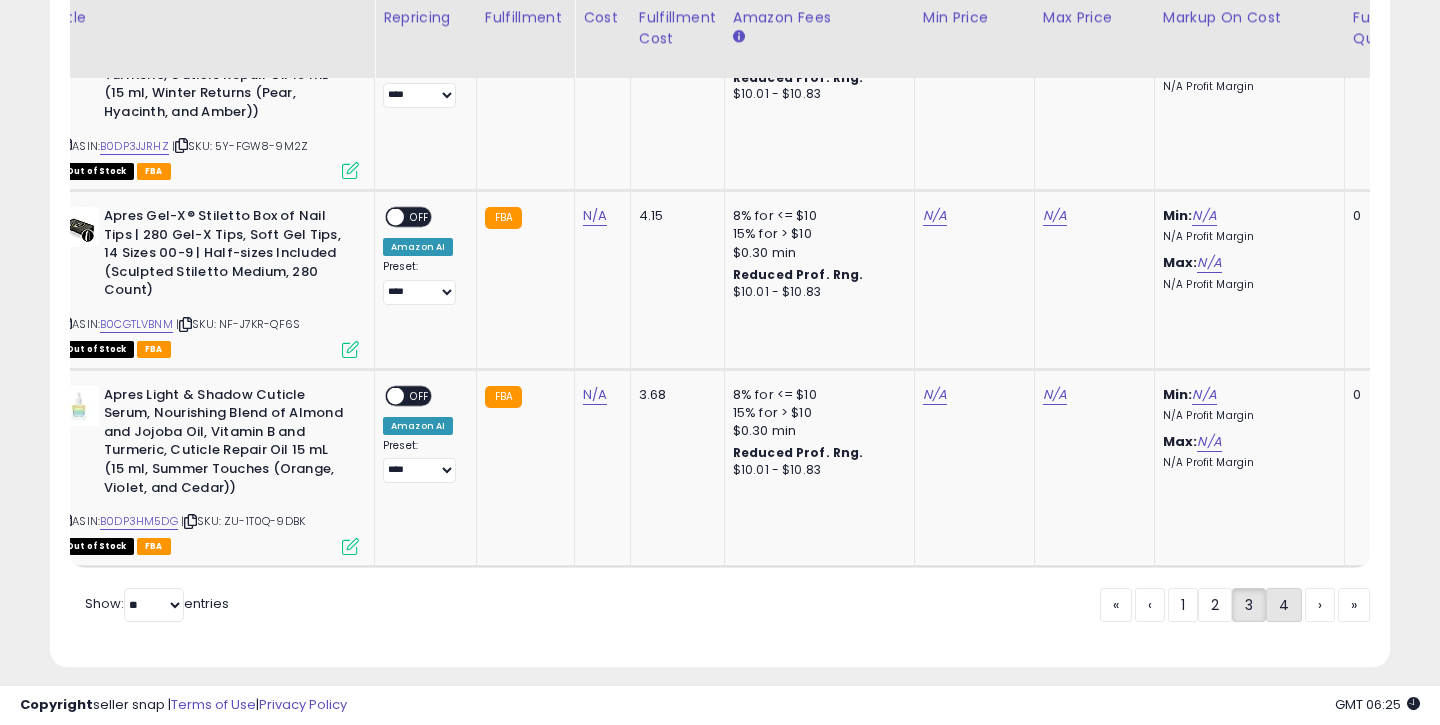 click on "4" 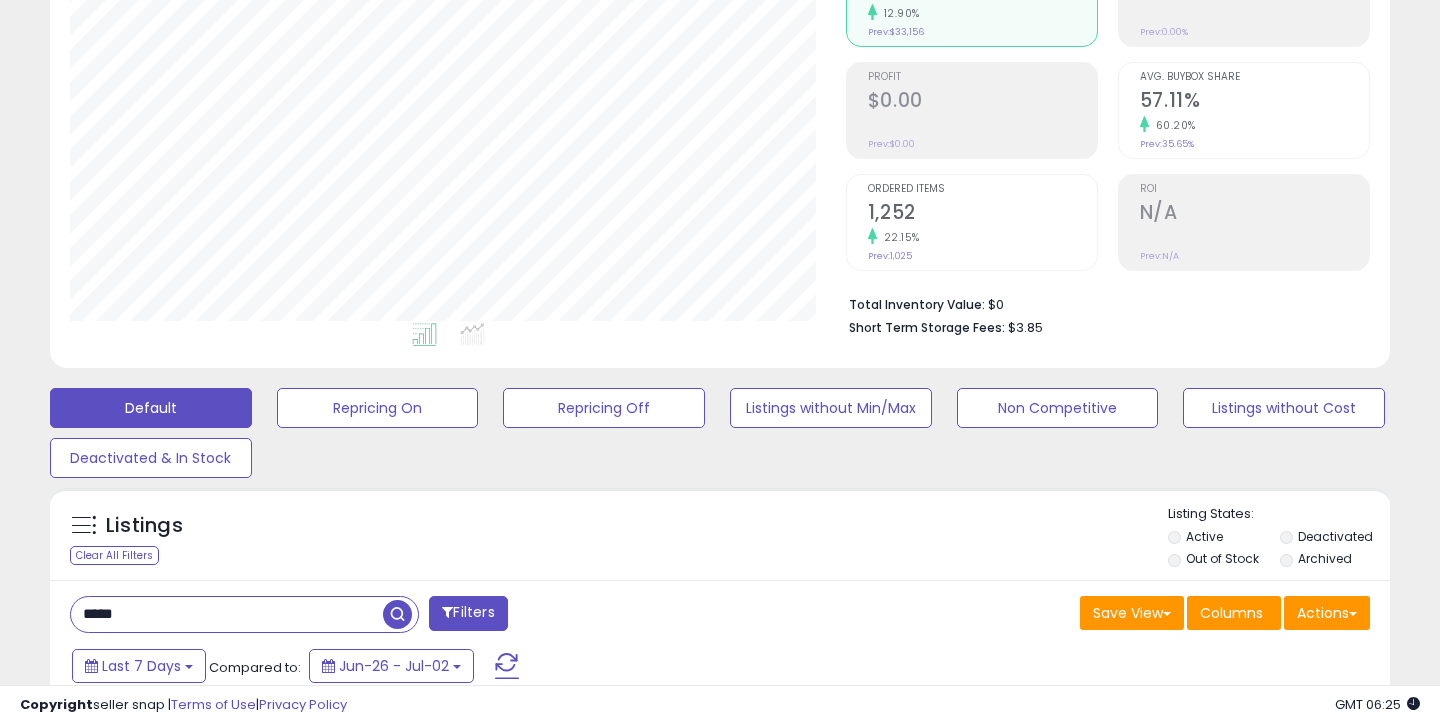 scroll, scrollTop: 264, scrollLeft: 0, axis: vertical 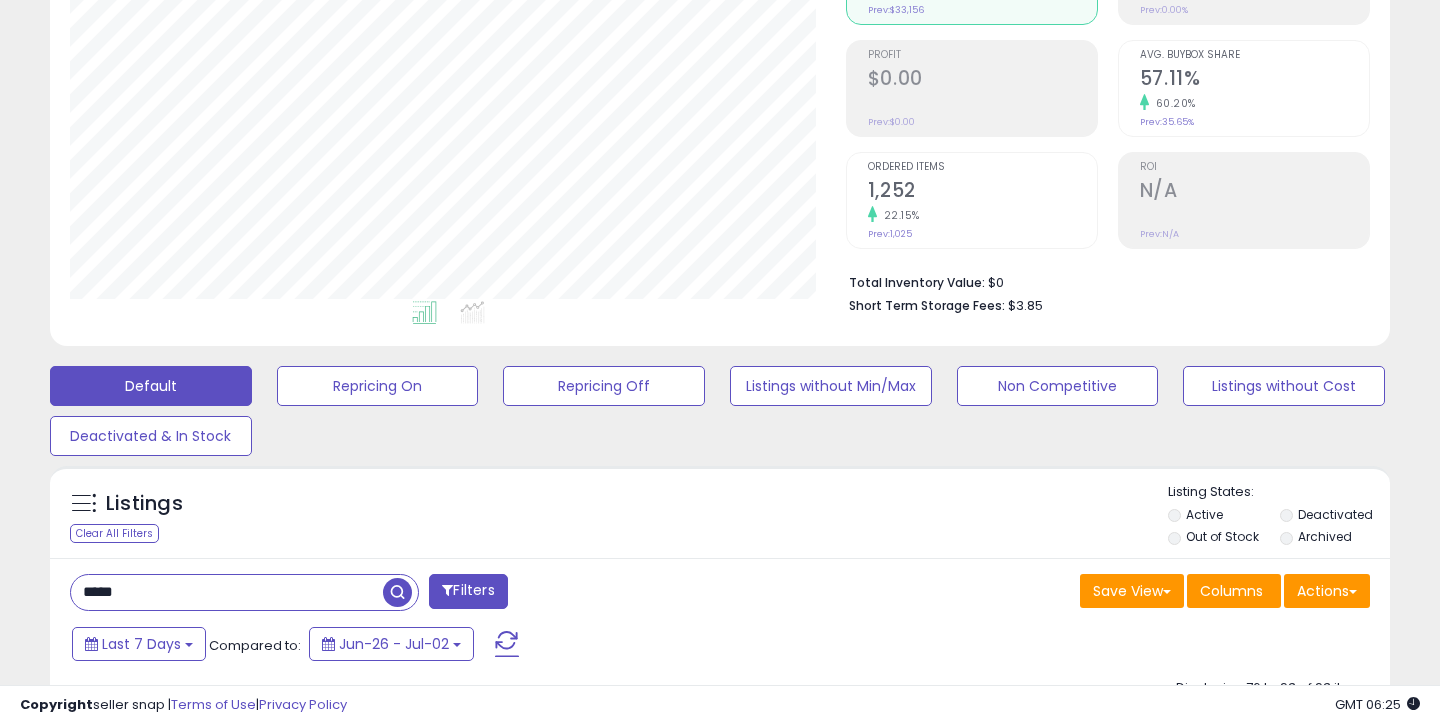 click on "*****" at bounding box center [227, 592] 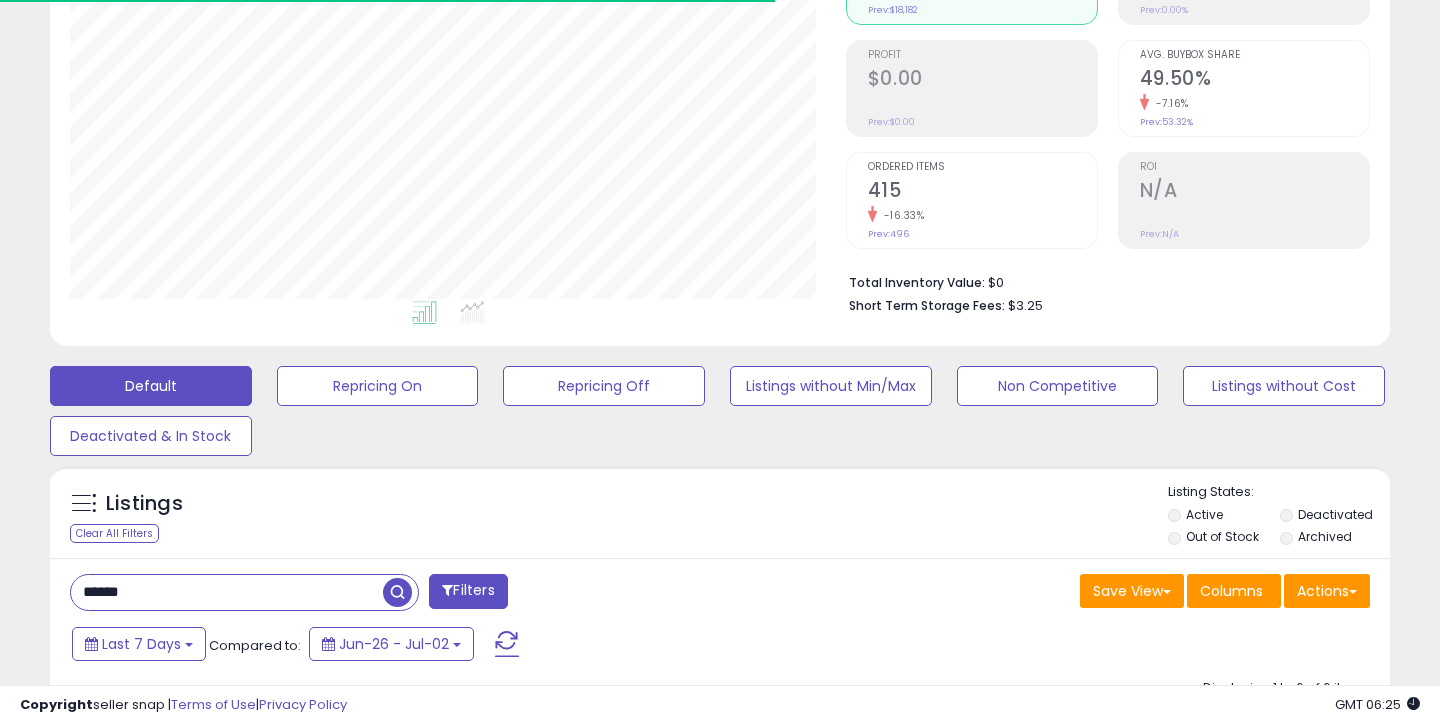 scroll, scrollTop: 999590, scrollLeft: 999224, axis: both 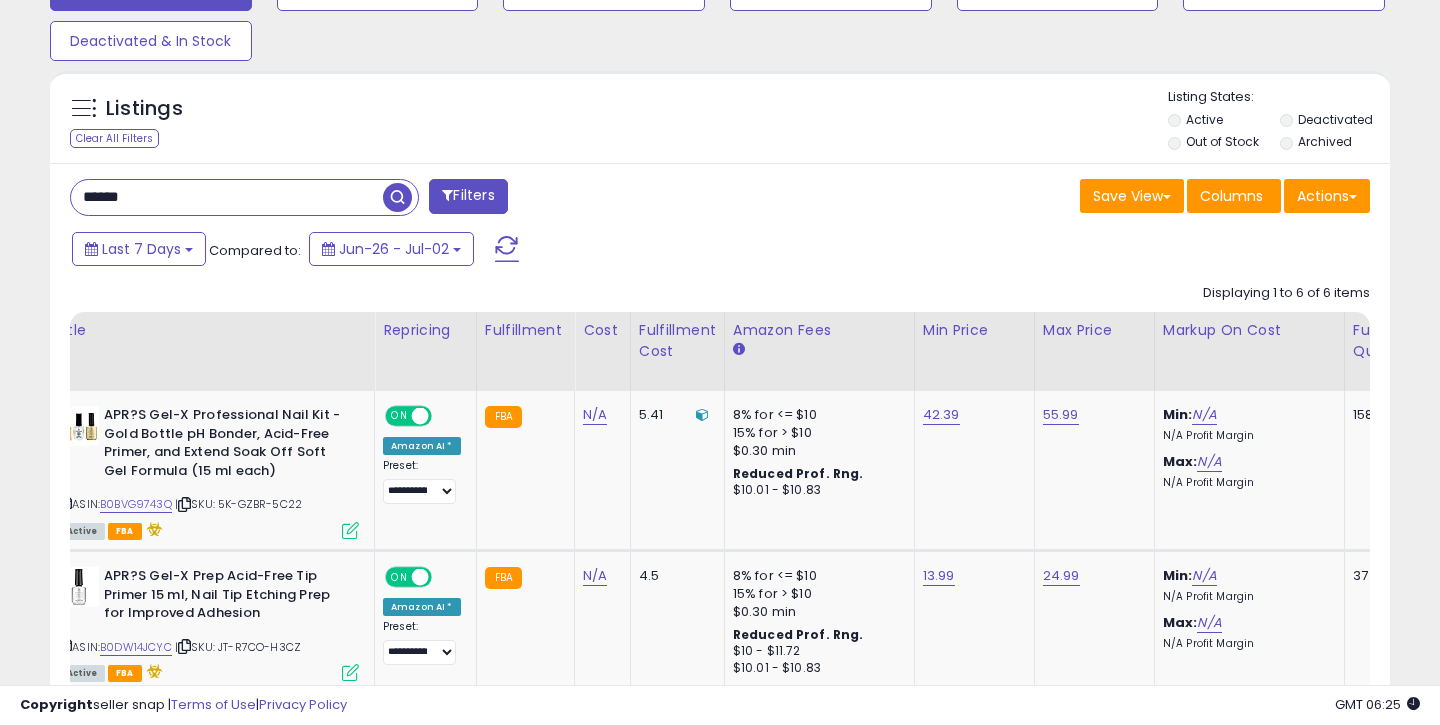 click on "******" at bounding box center (227, 197) 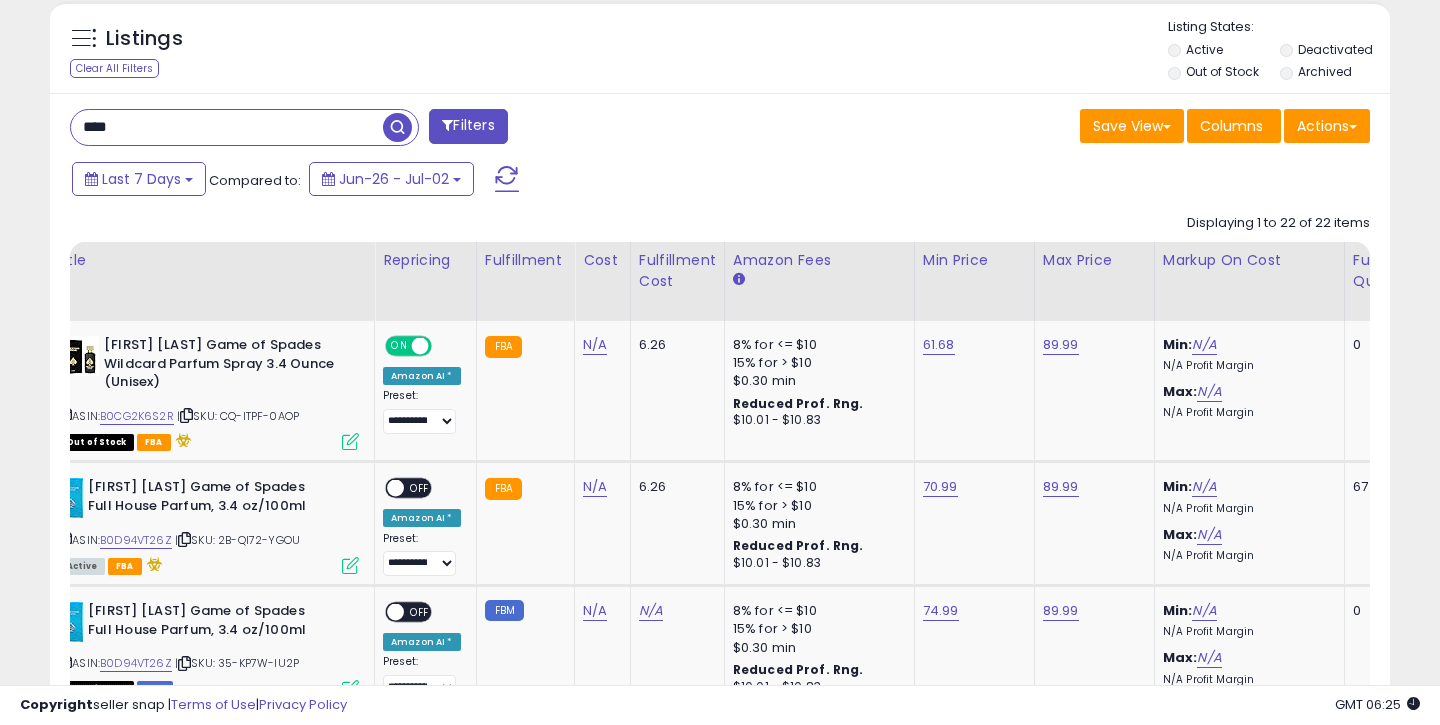 scroll, scrollTop: 750, scrollLeft: 0, axis: vertical 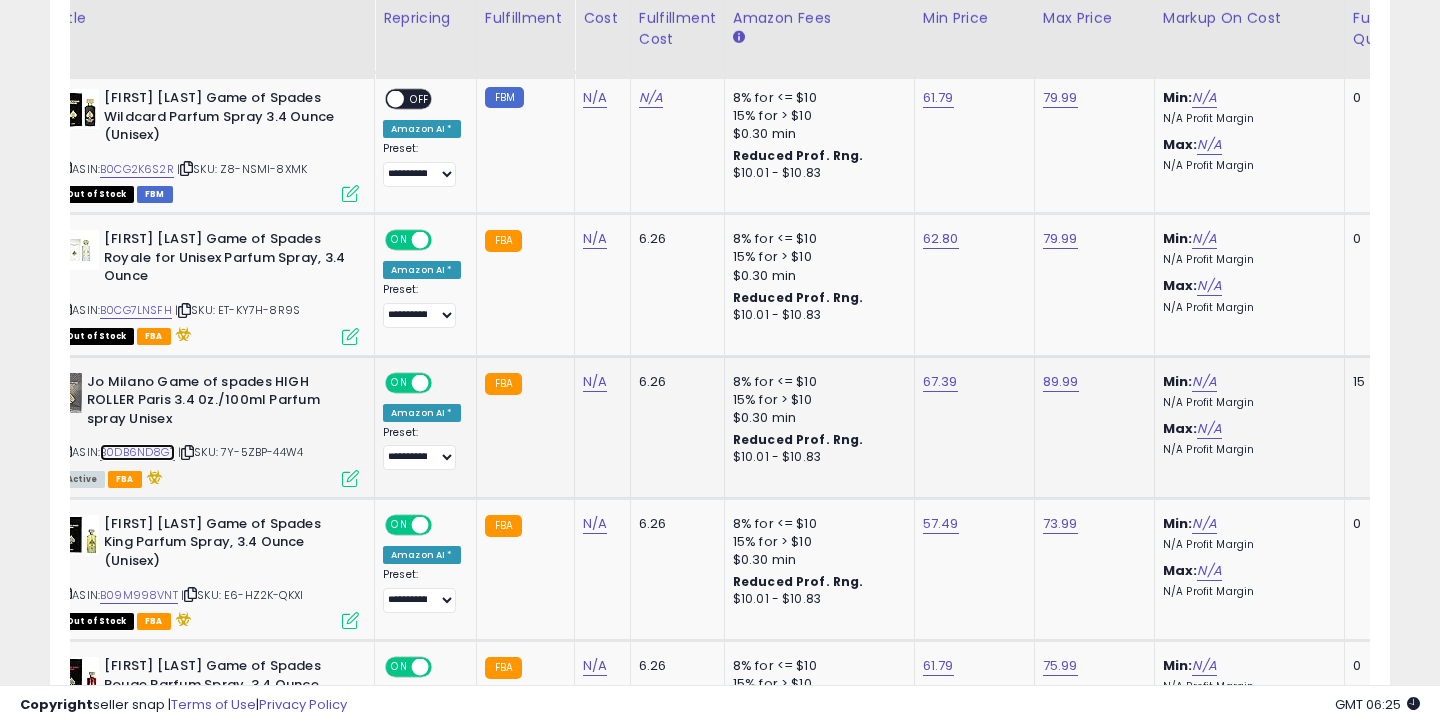 click on "B0DB6ND8GT" at bounding box center (137, 452) 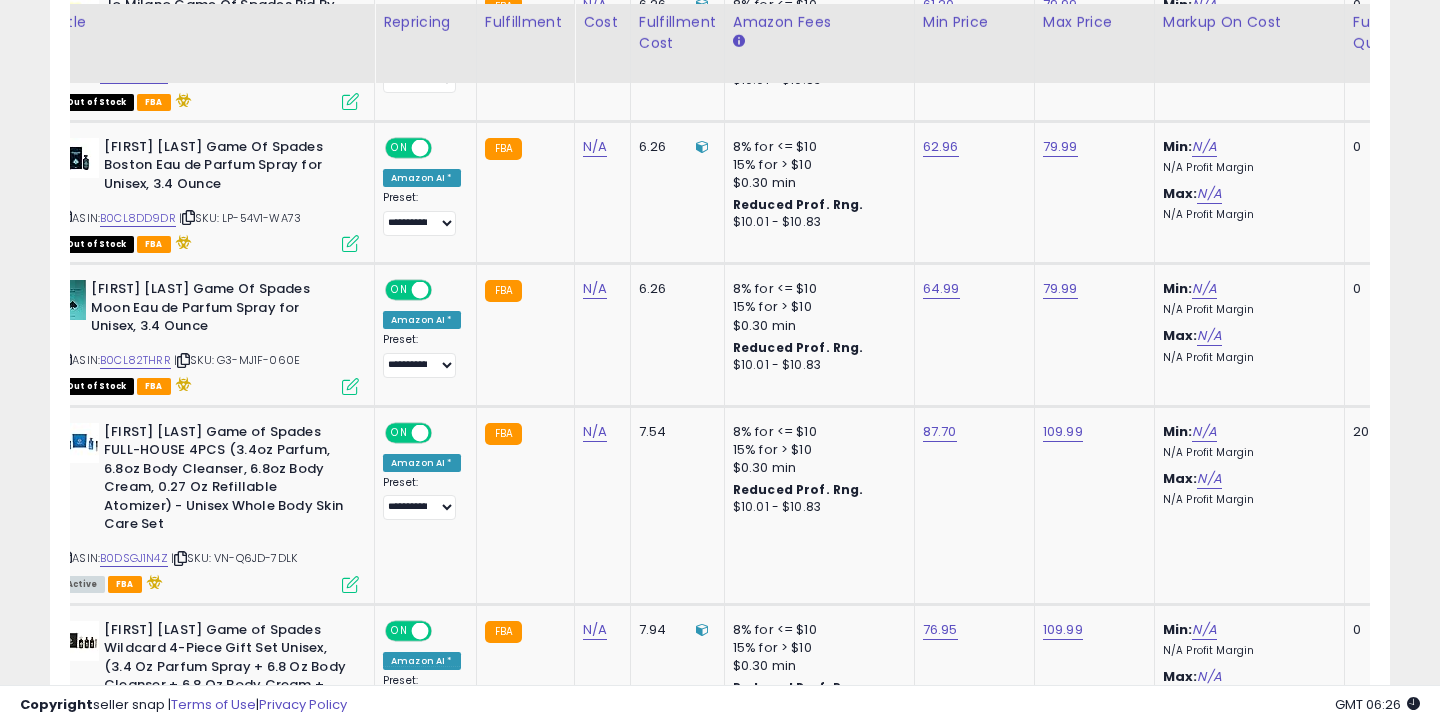 scroll, scrollTop: 2174, scrollLeft: 0, axis: vertical 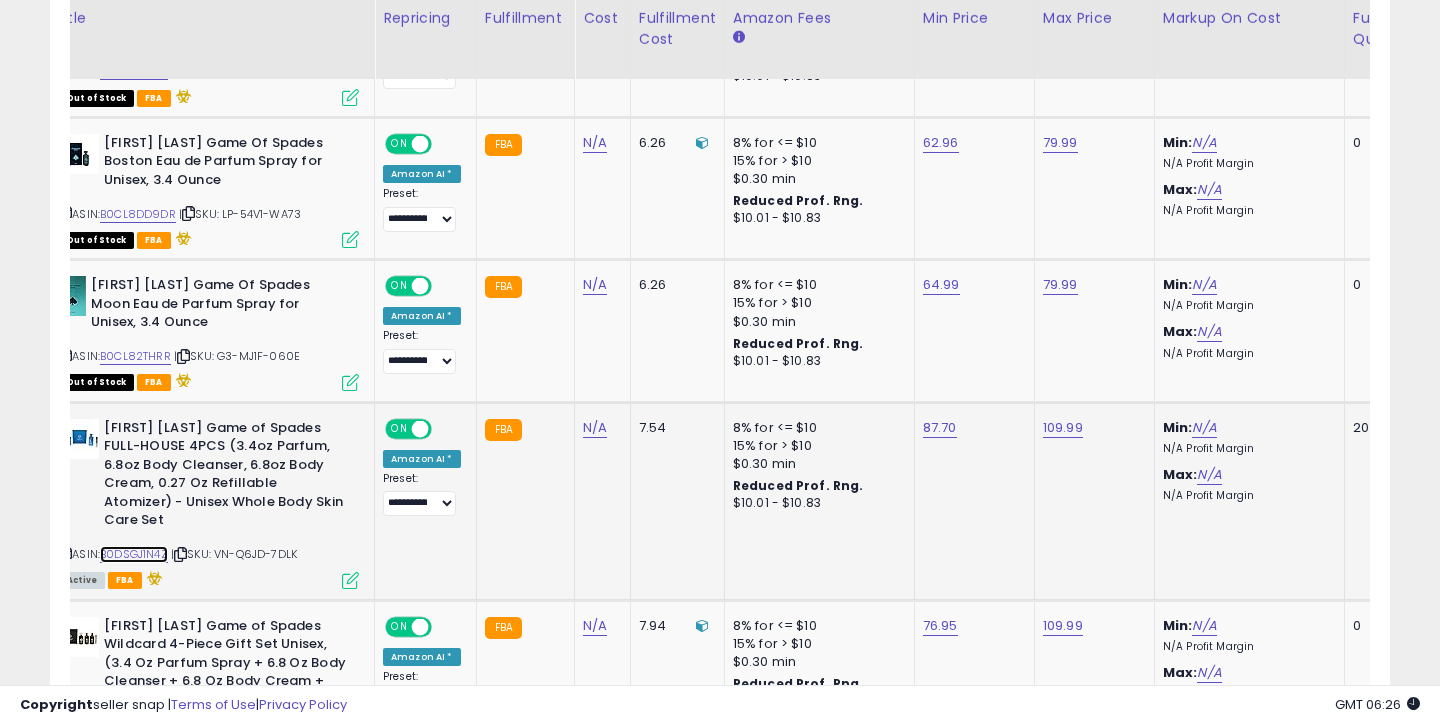 click on "B0DSGJ1N4Z" at bounding box center (134, 554) 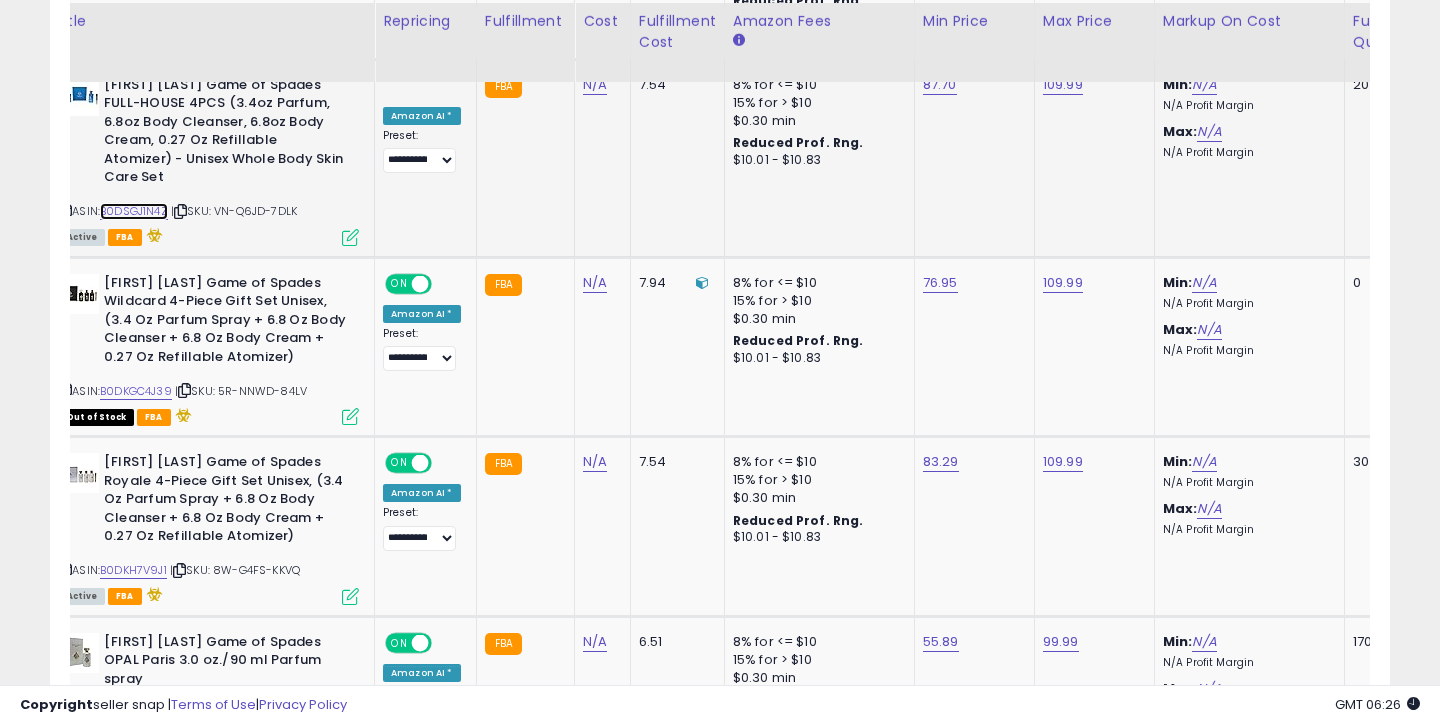 scroll, scrollTop: 2520, scrollLeft: 0, axis: vertical 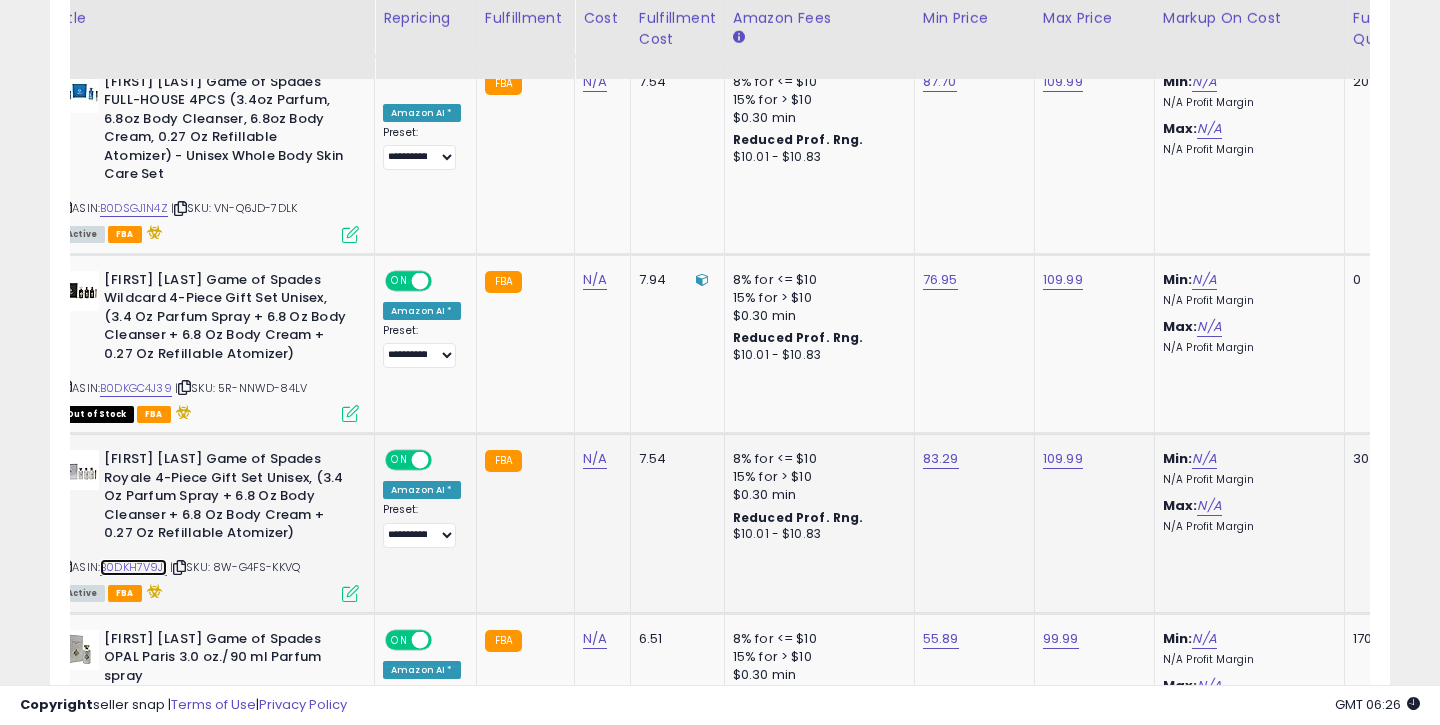 click on "B0DKH7V9J1" at bounding box center (133, 567) 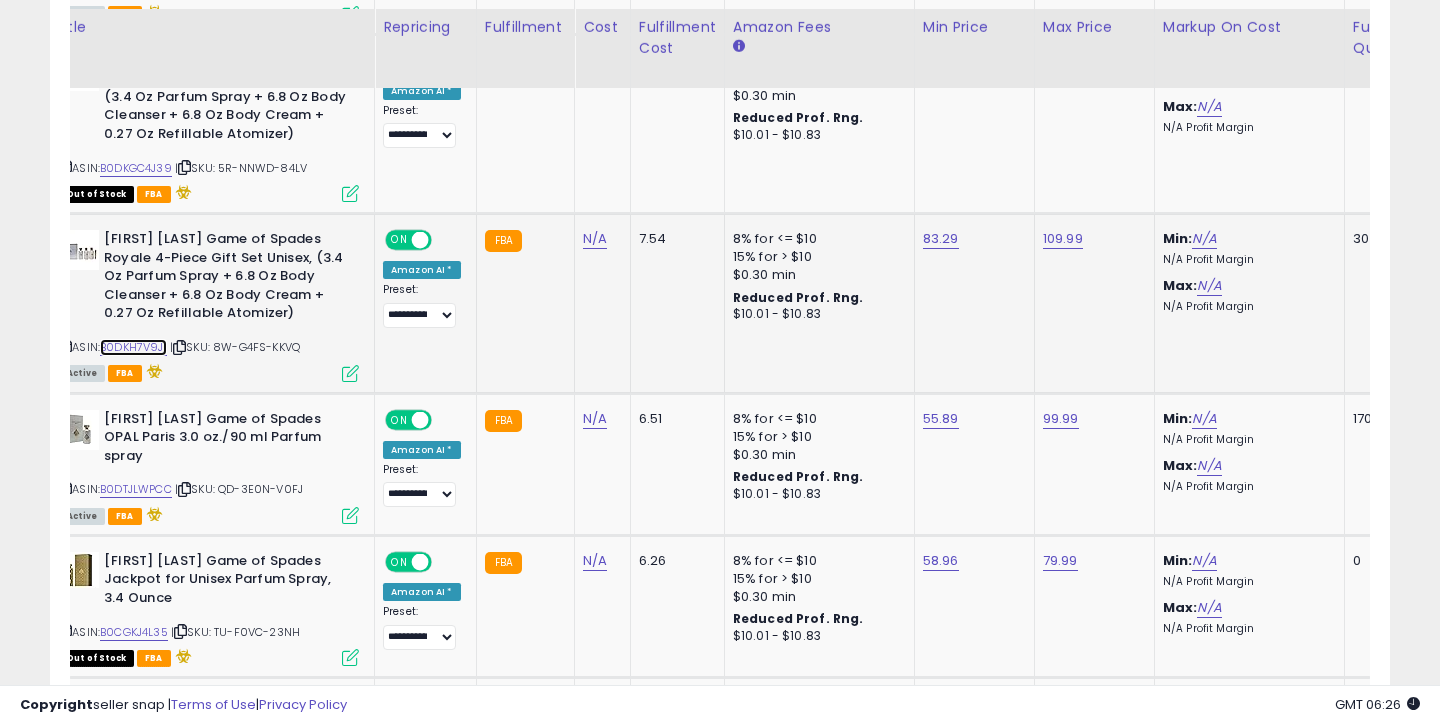 scroll, scrollTop: 2751, scrollLeft: 0, axis: vertical 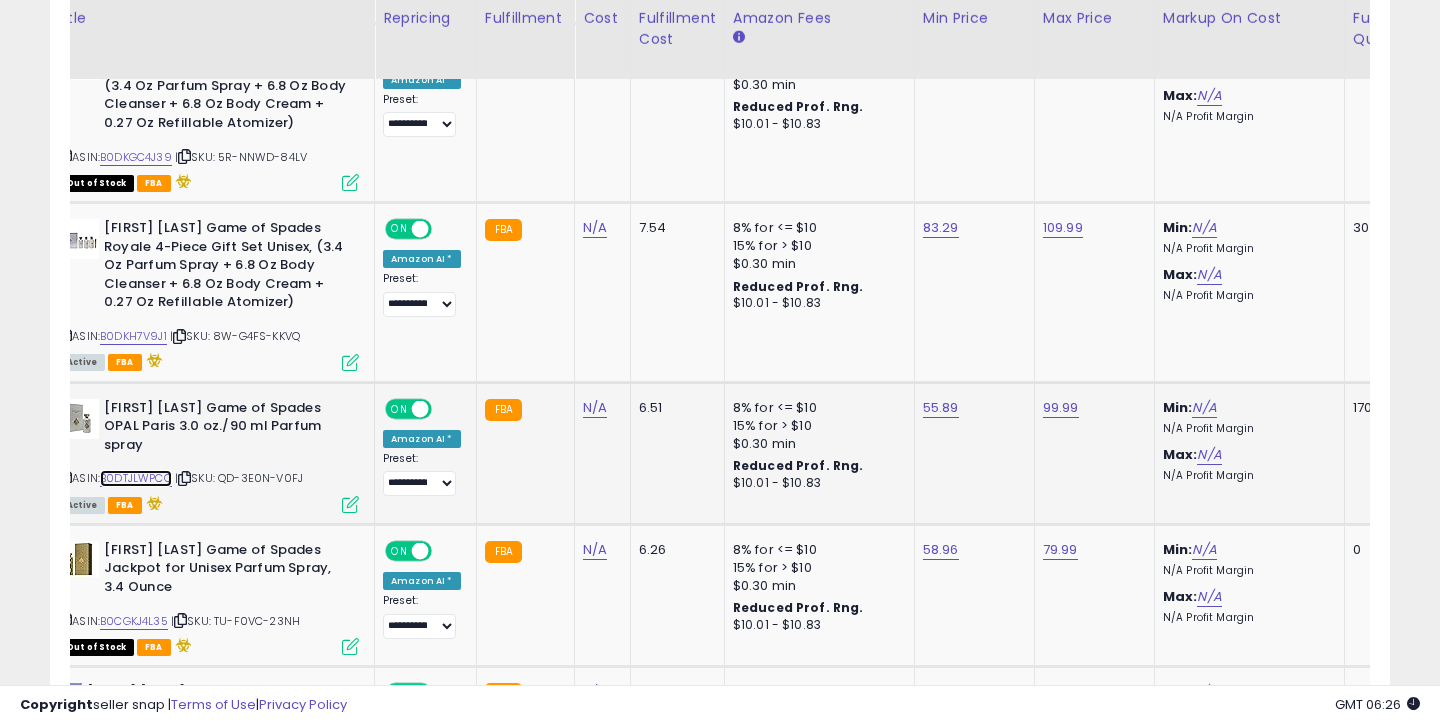 click on "B0DTJLWPCC" at bounding box center [136, 478] 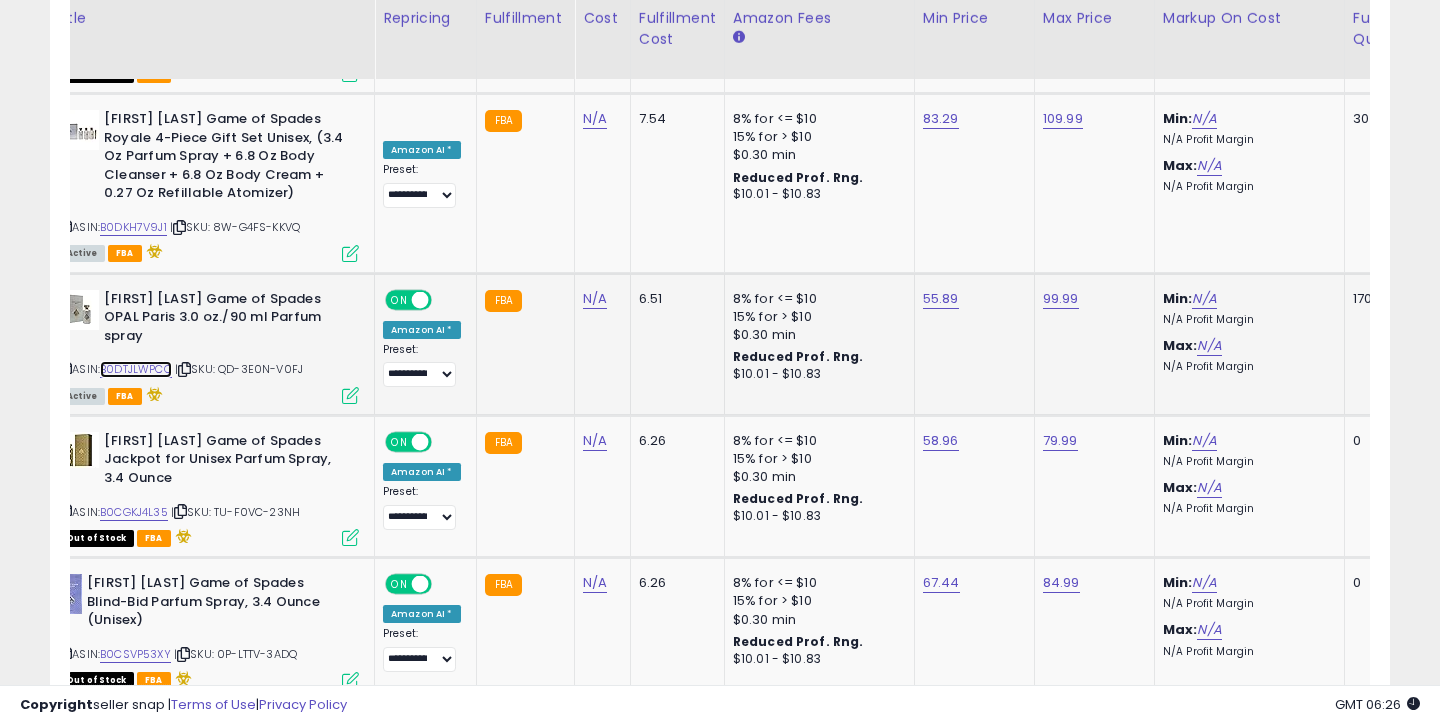 scroll, scrollTop: 2859, scrollLeft: 0, axis: vertical 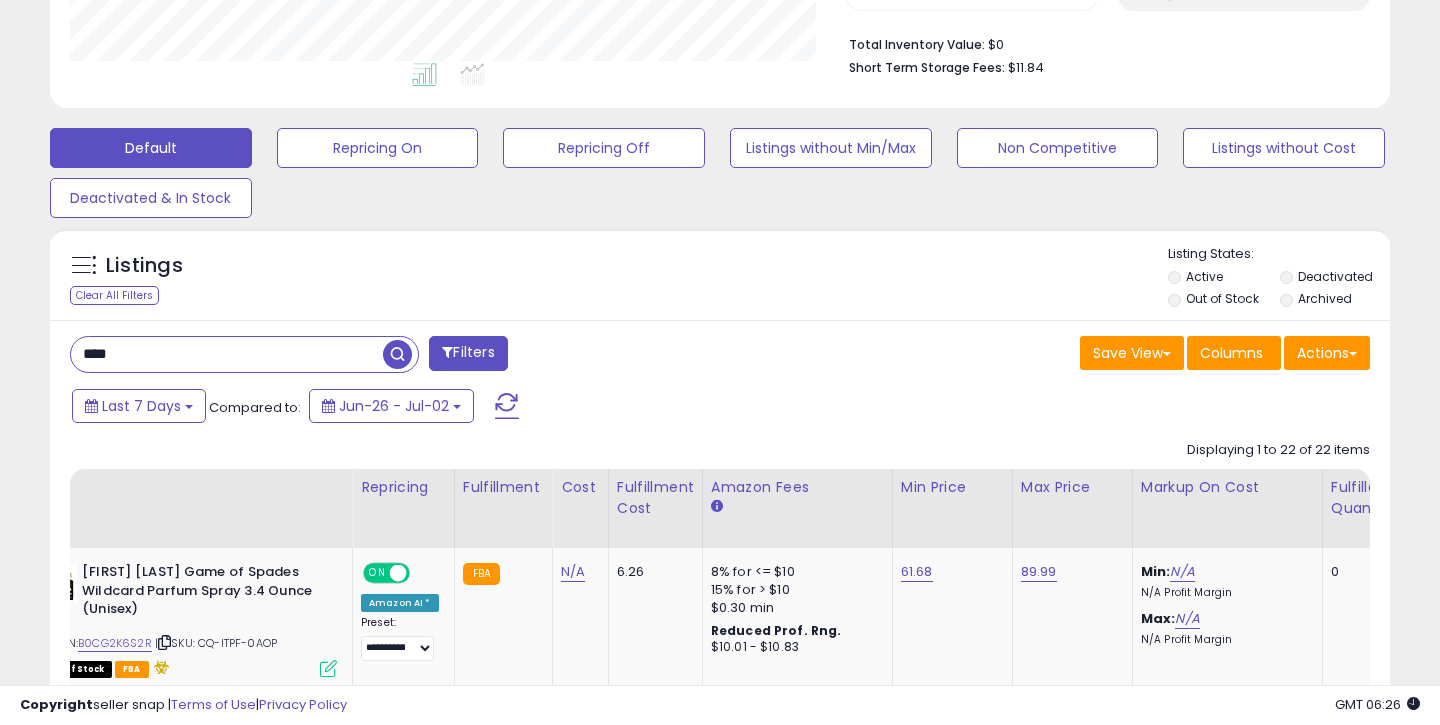 click on "****" at bounding box center (227, 354) 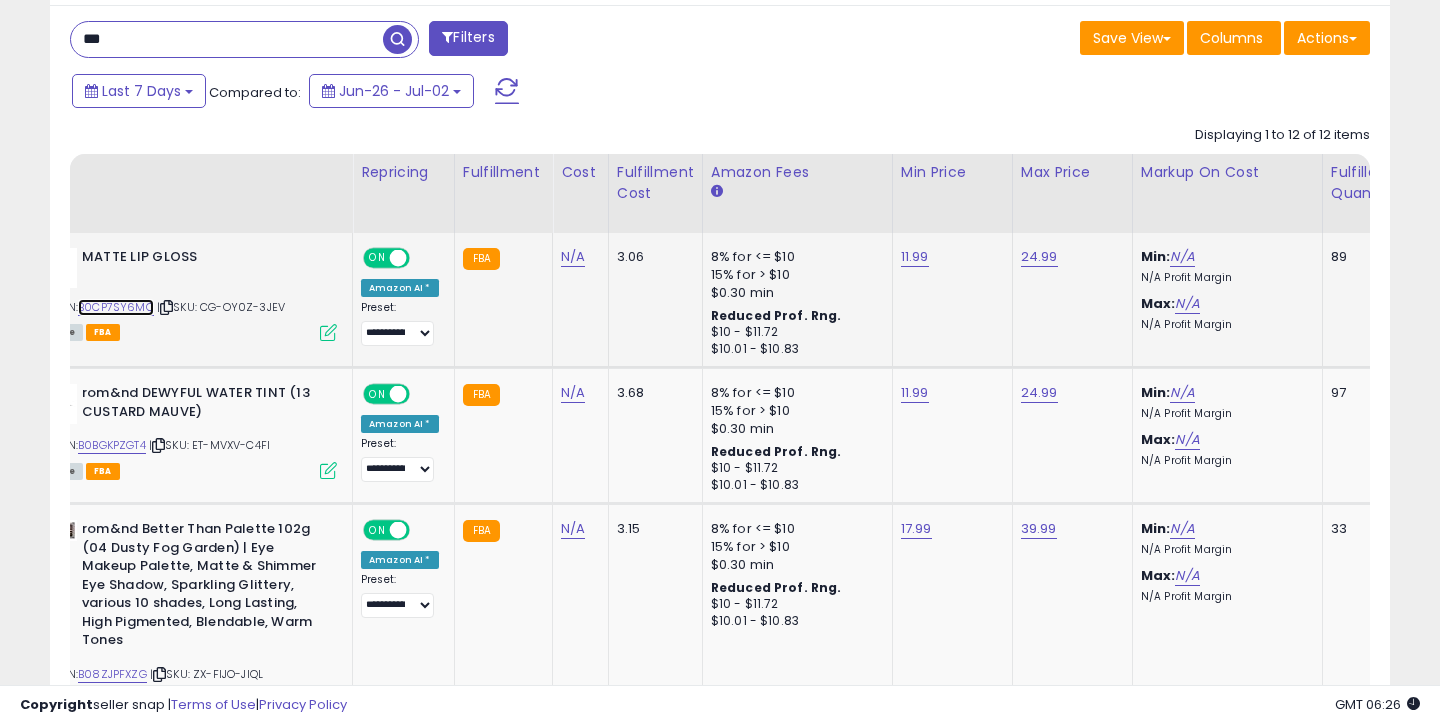 click on "B0CP7SY6MC" at bounding box center (116, 307) 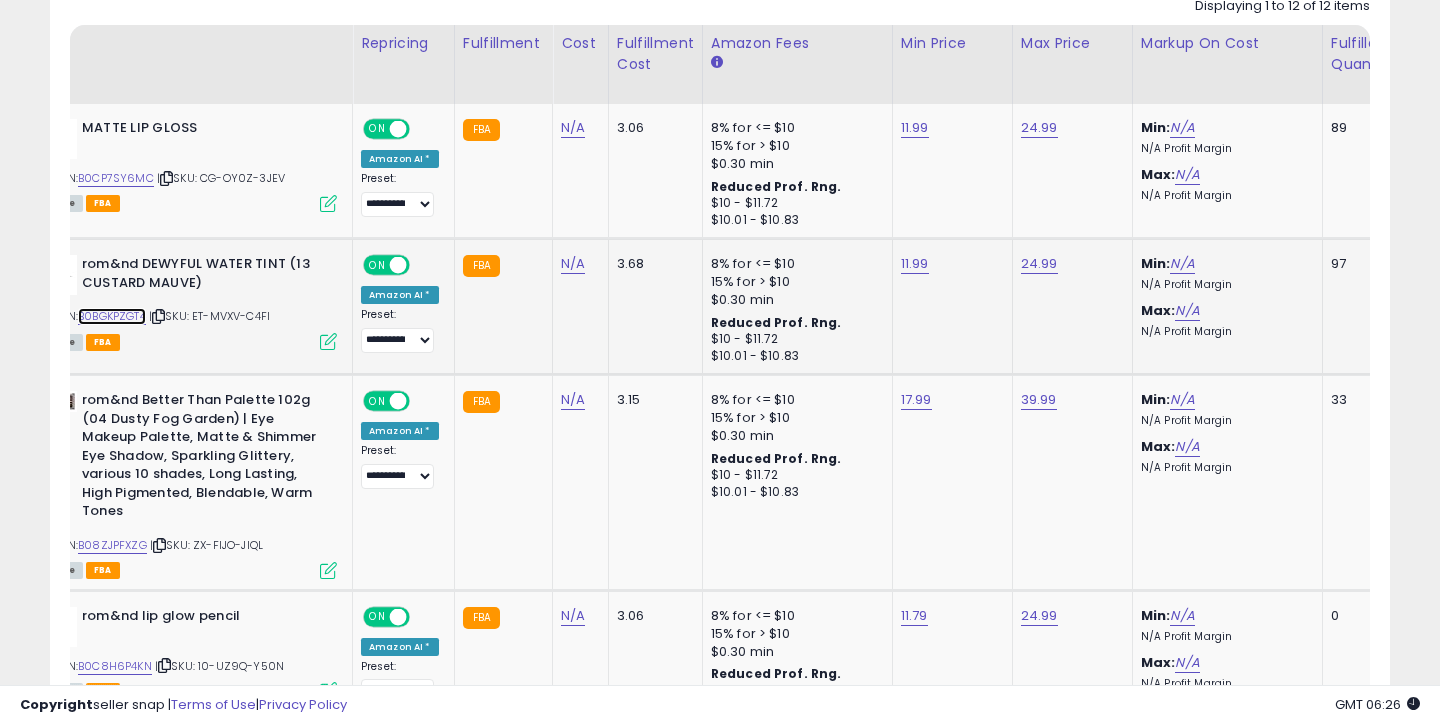 click on "B0BGKPZGT4" at bounding box center (112, 316) 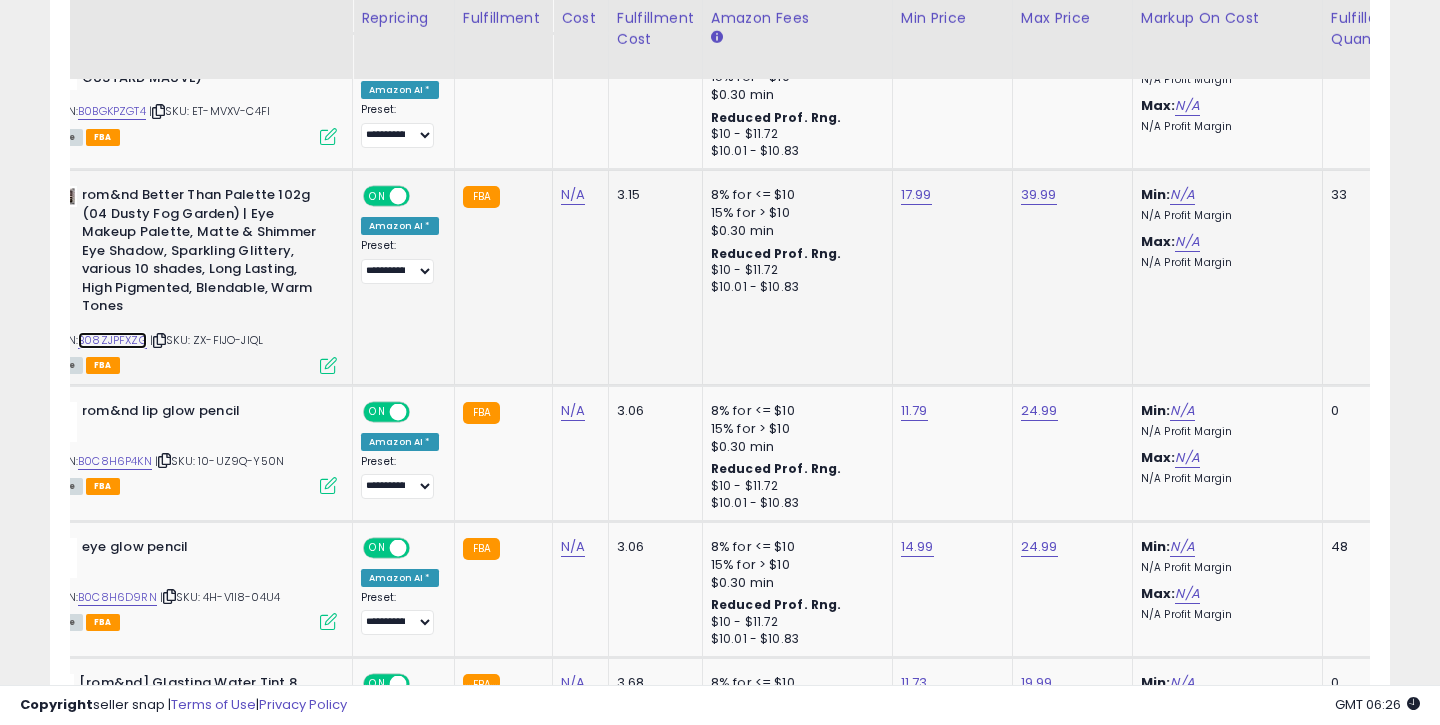 click on "B08ZJPFXZG" at bounding box center [112, 340] 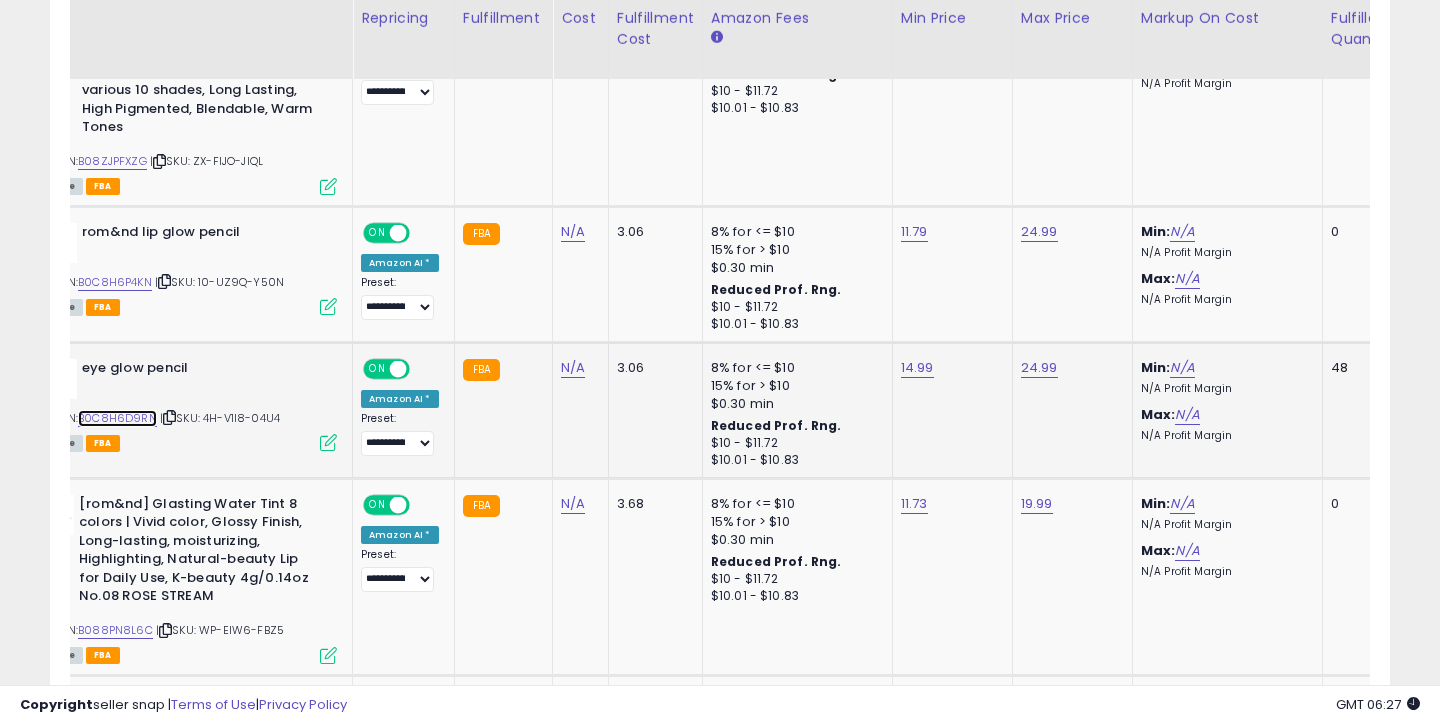click on "B0C8H6D9RN" at bounding box center (117, 418) 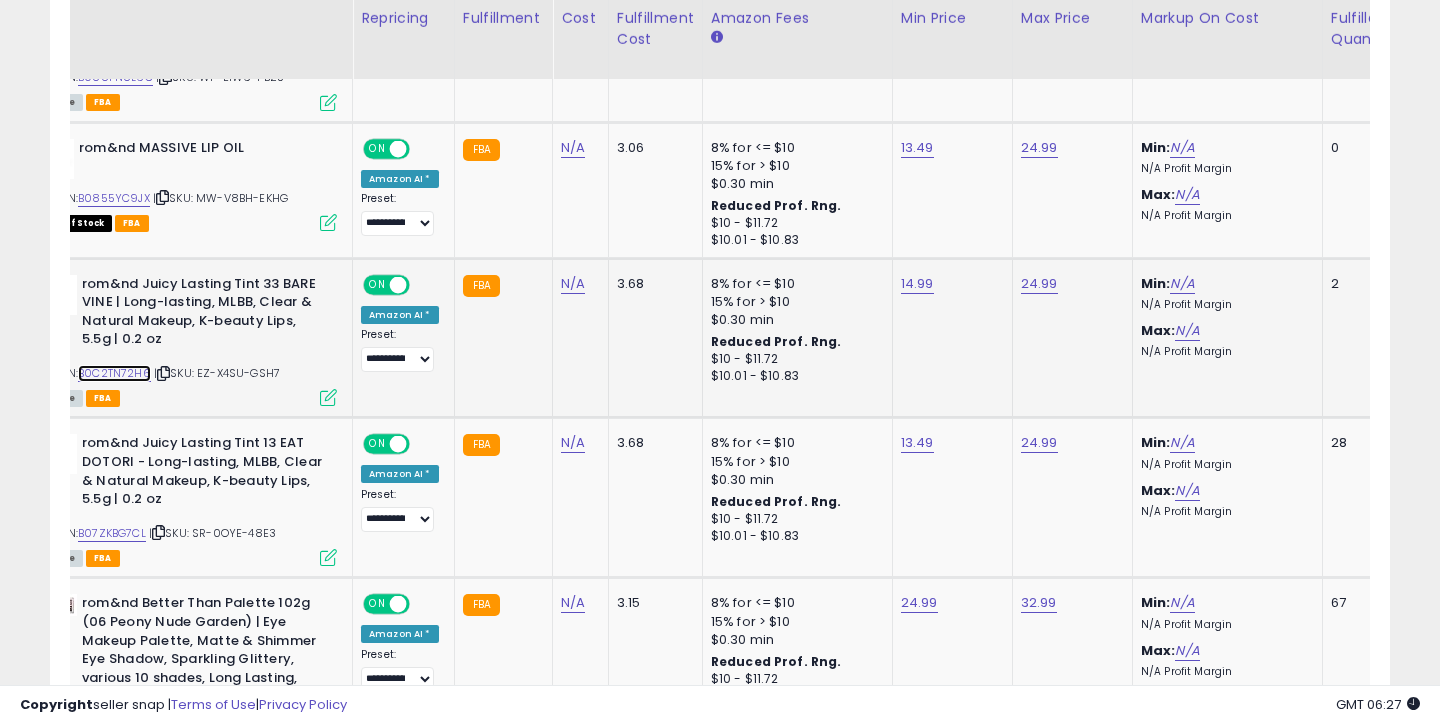 click on "B0C2TN72H6" at bounding box center [114, 373] 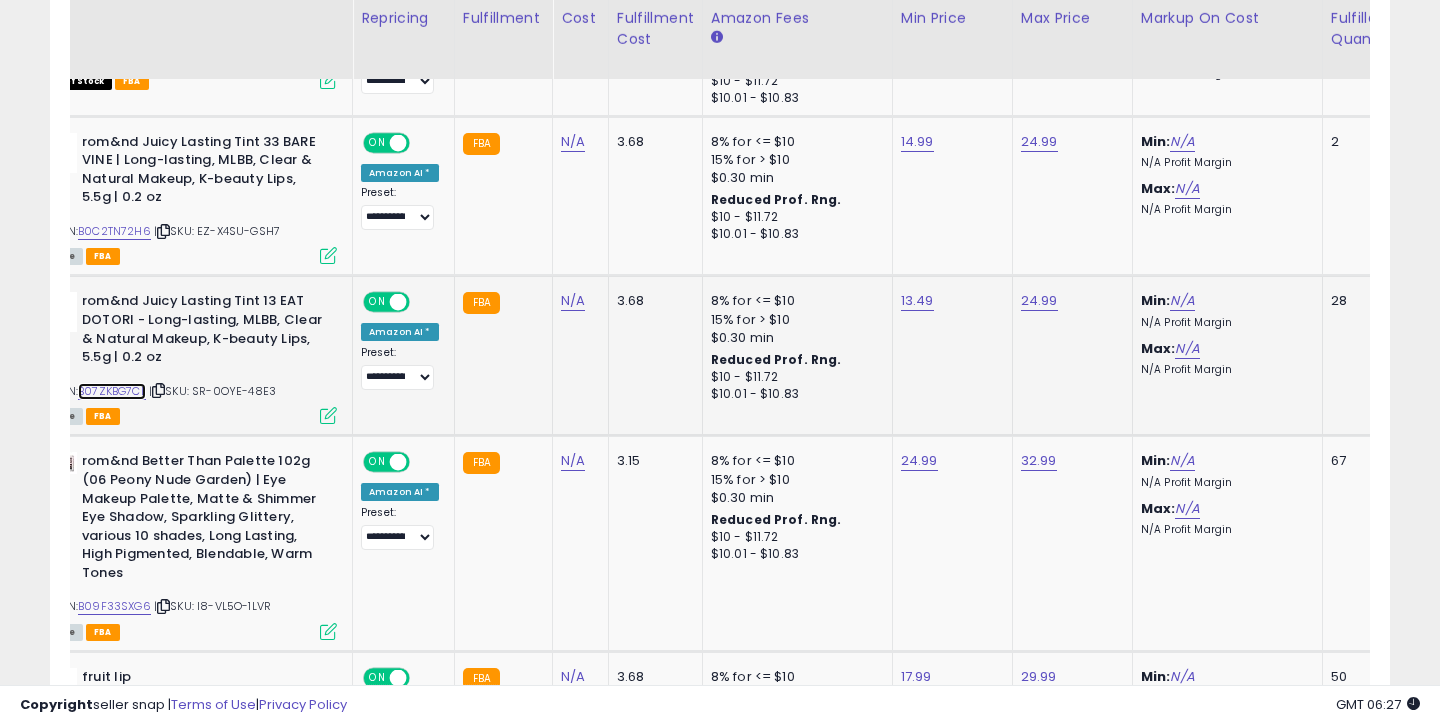 click on "B07ZKBG7CL" at bounding box center (112, 391) 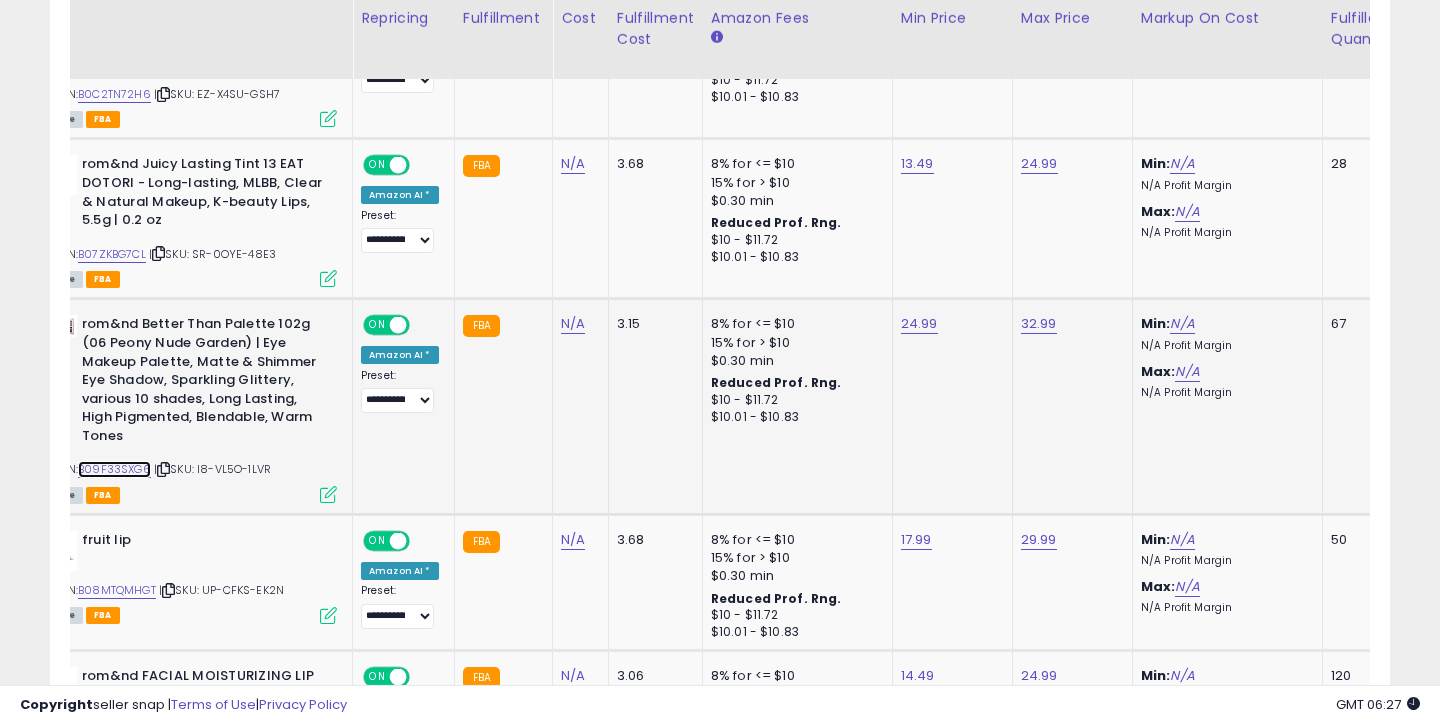 click on "B09F33SXG6" at bounding box center [114, 469] 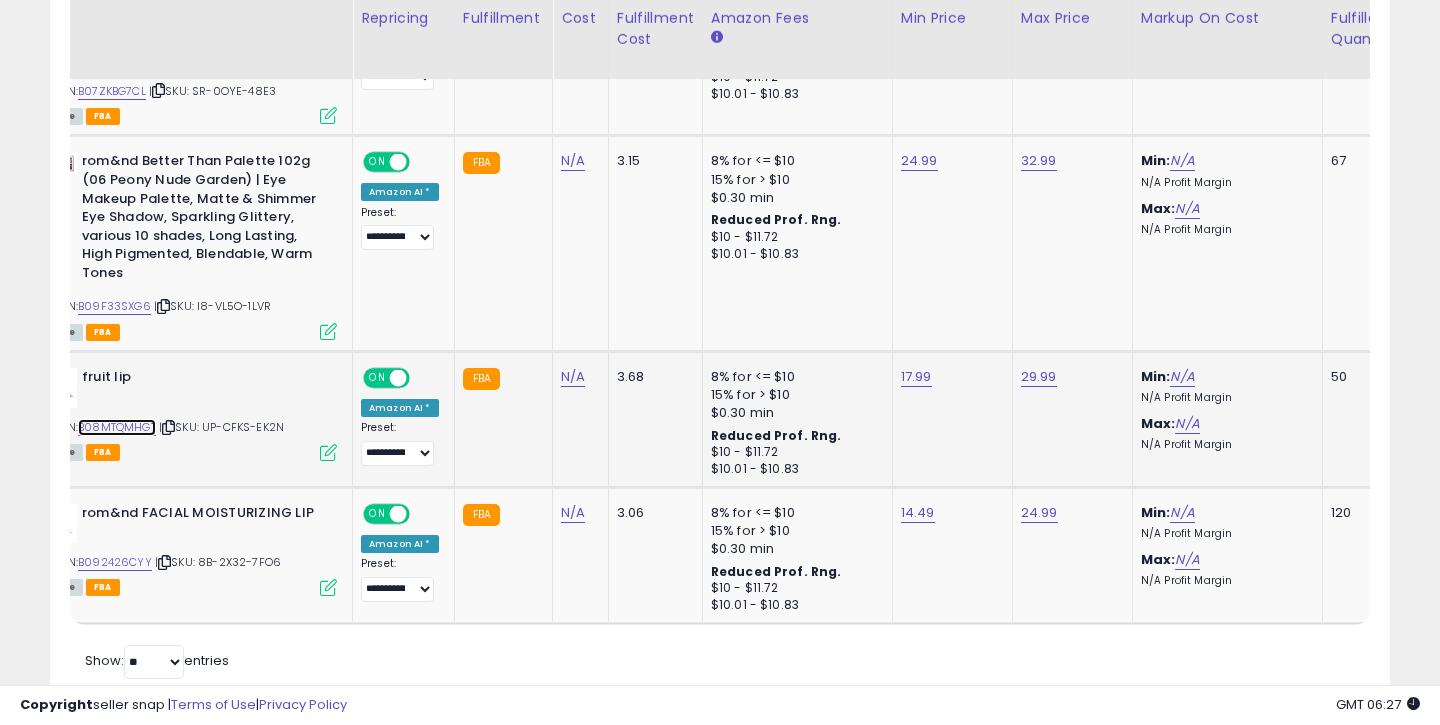 click on "B08MTQMHGT" at bounding box center (117, 427) 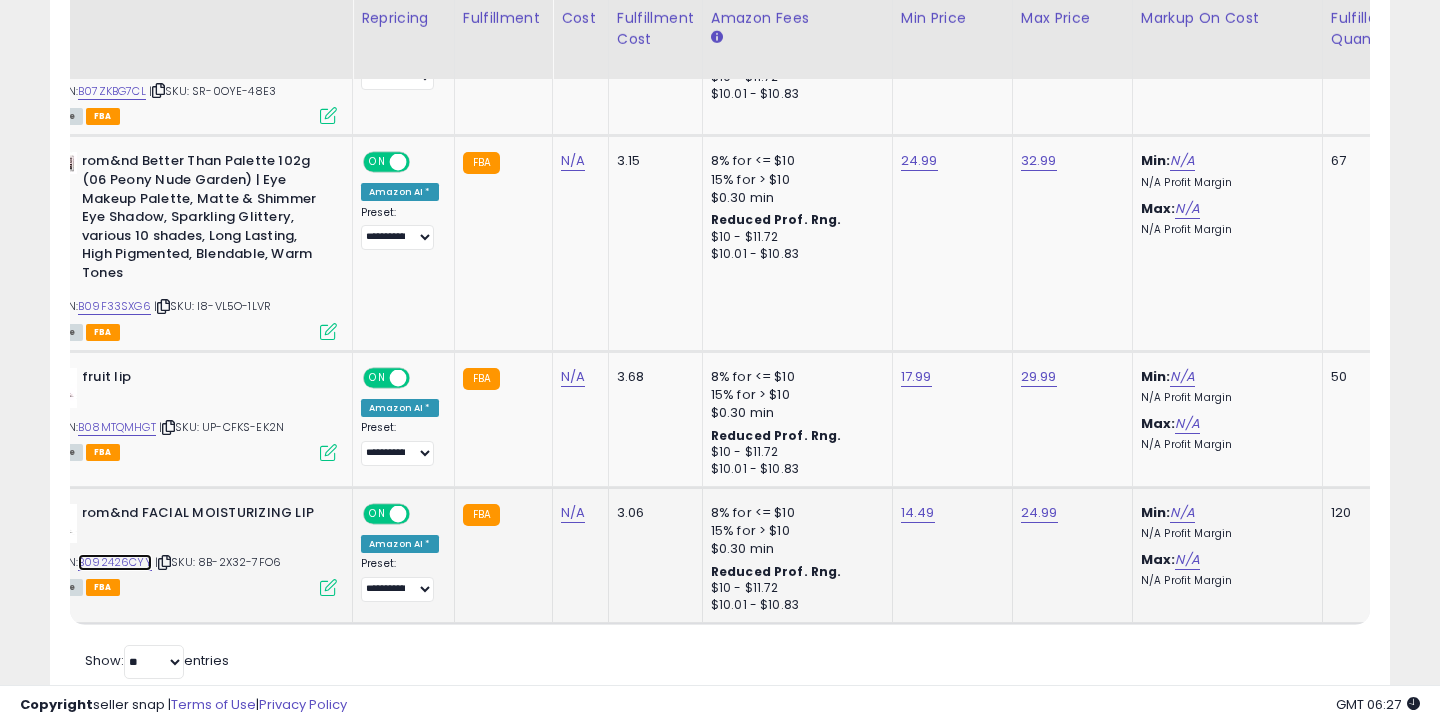 click on "B092426CYY" at bounding box center [115, 562] 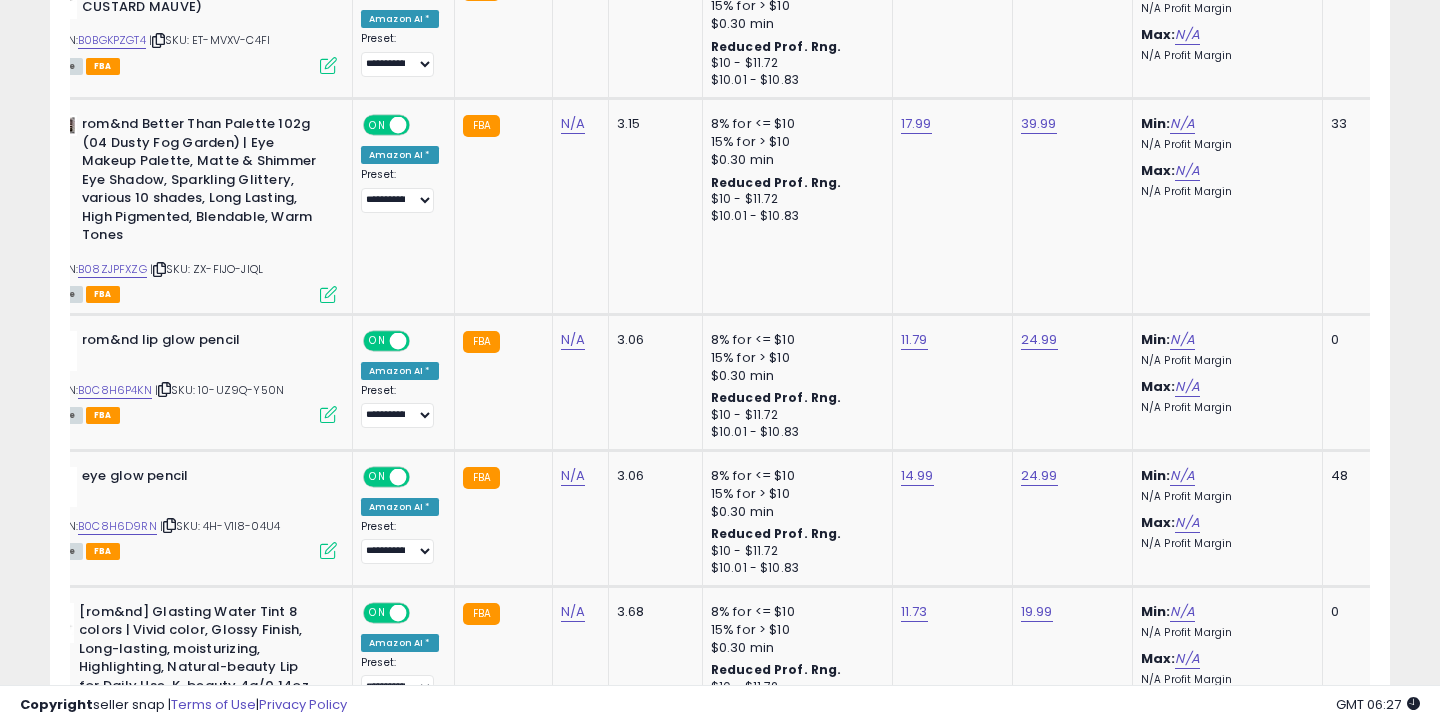 scroll, scrollTop: 530, scrollLeft: 0, axis: vertical 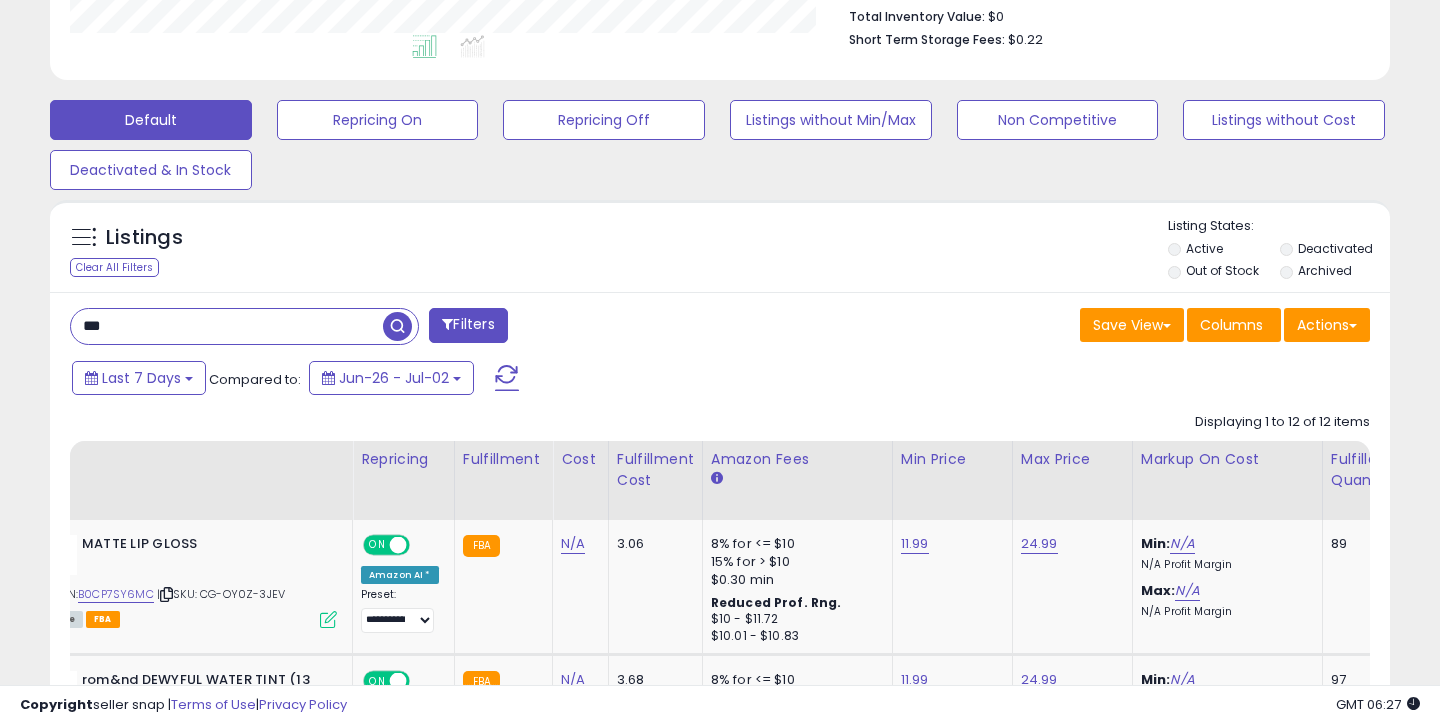 click on "***" at bounding box center [227, 326] 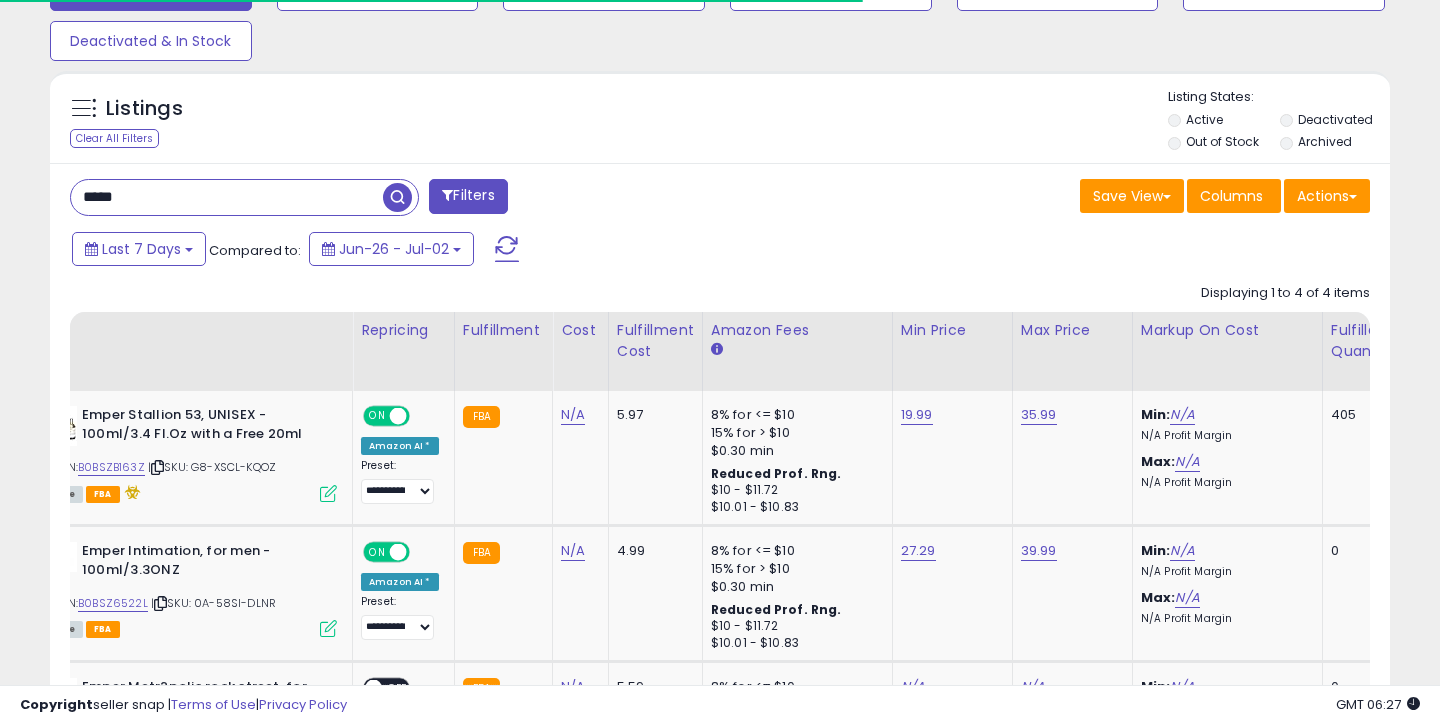 scroll, scrollTop: 702, scrollLeft: 0, axis: vertical 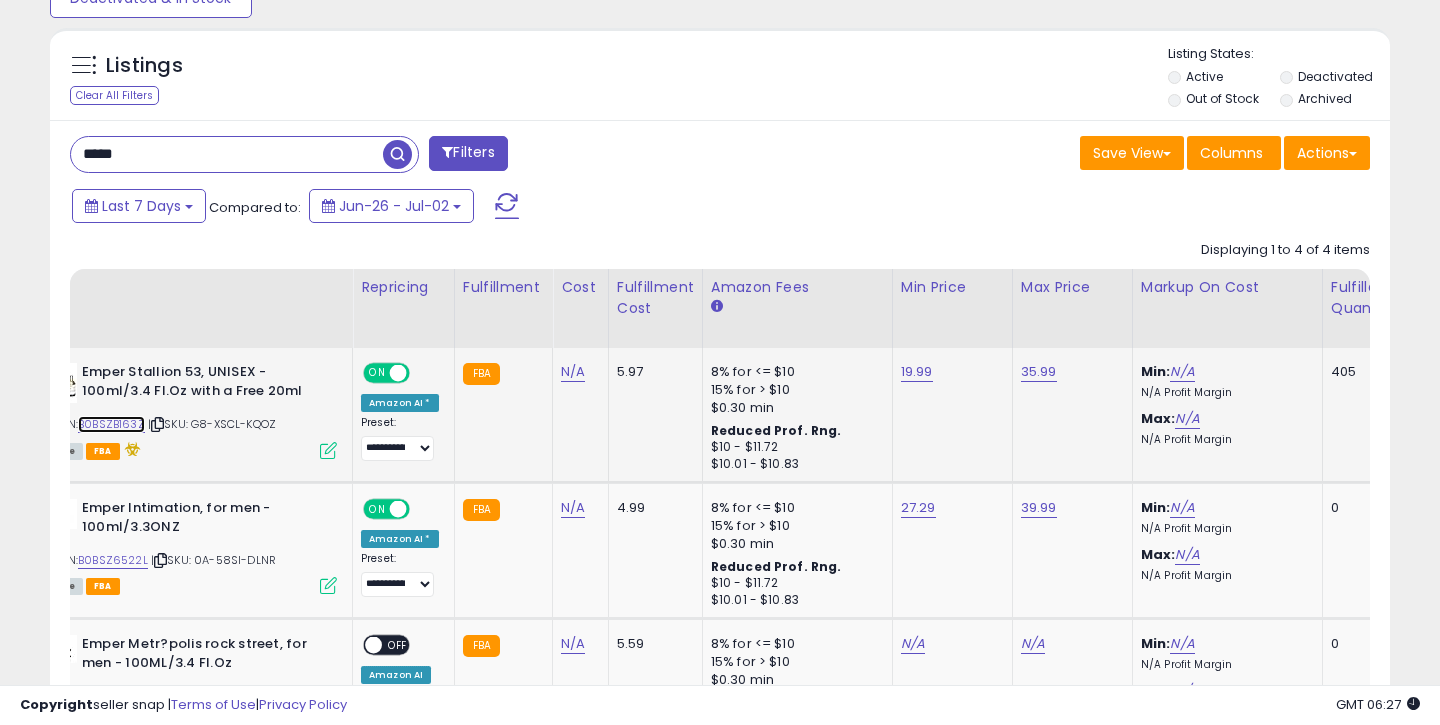 click on "B0BSZB163Z" at bounding box center [111, 424] 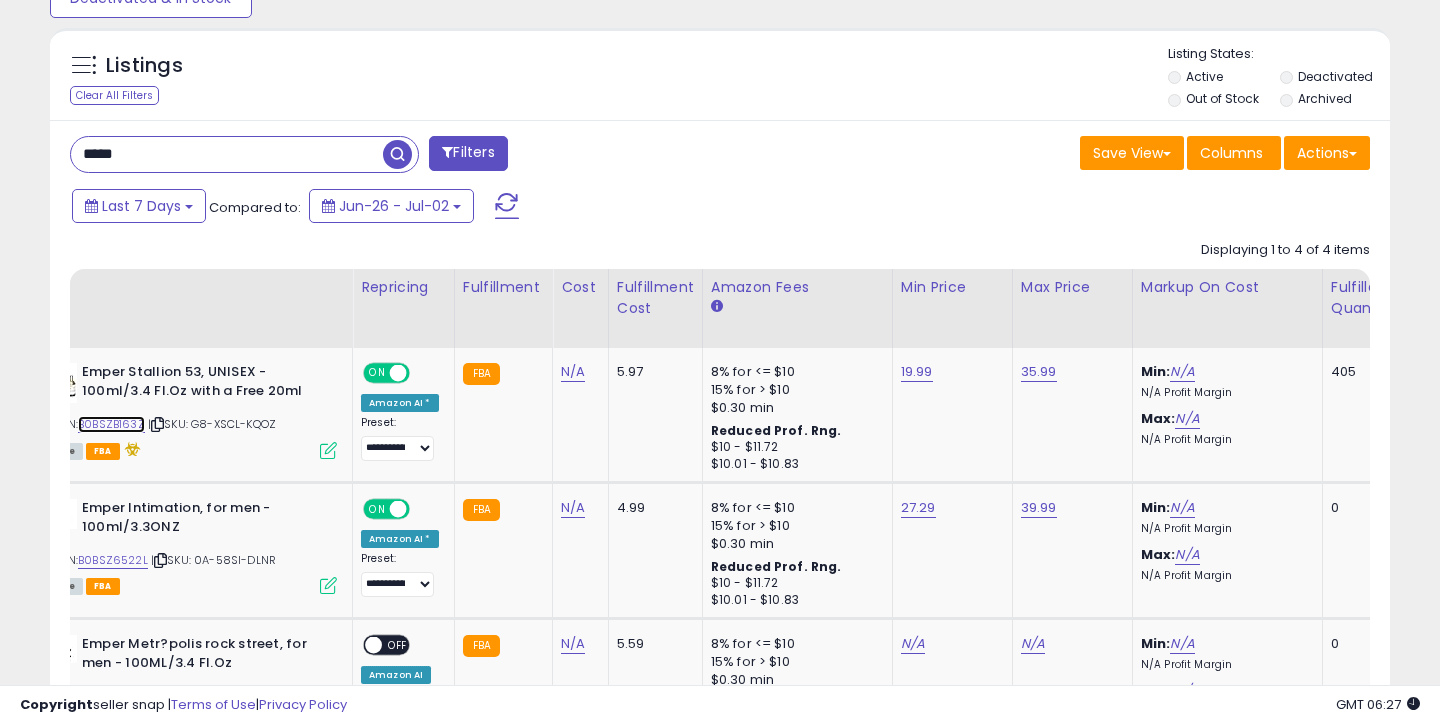 scroll, scrollTop: 0, scrollLeft: 93, axis: horizontal 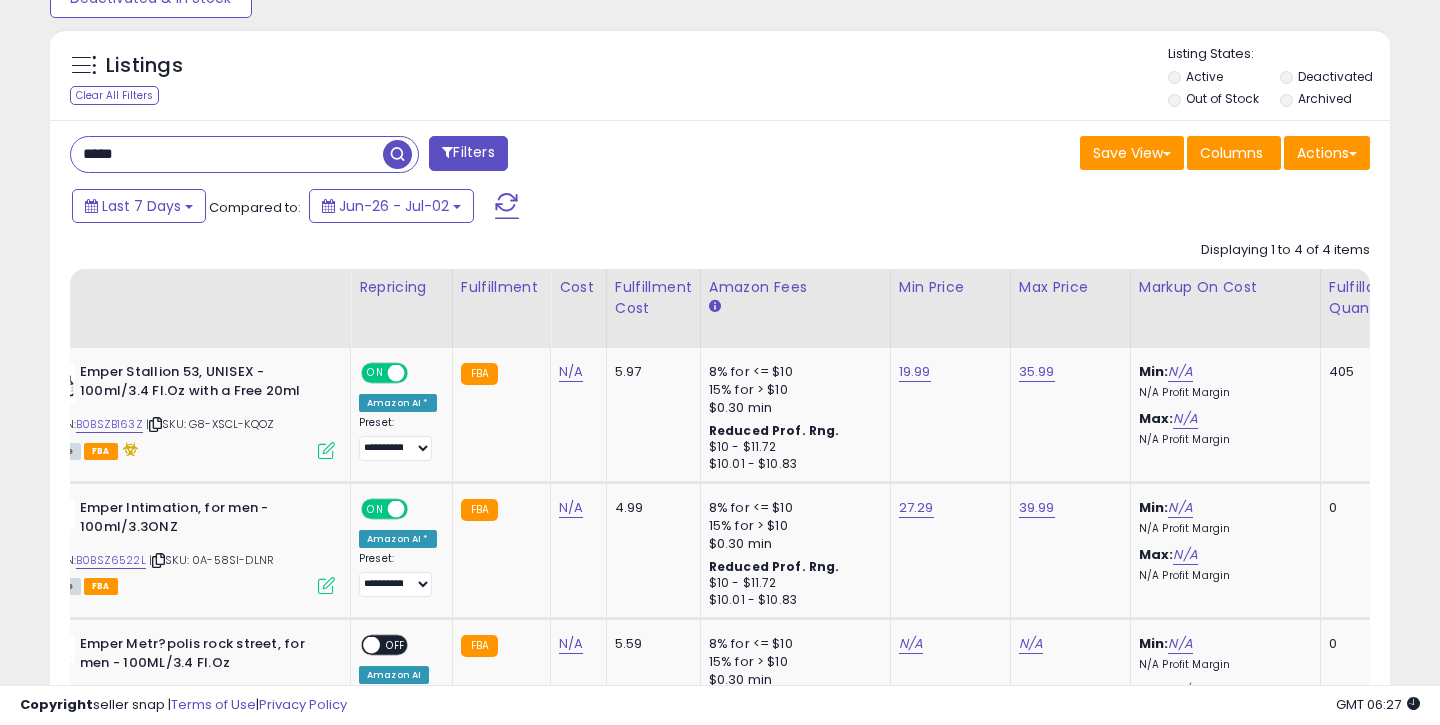 click on "*****" at bounding box center [227, 154] 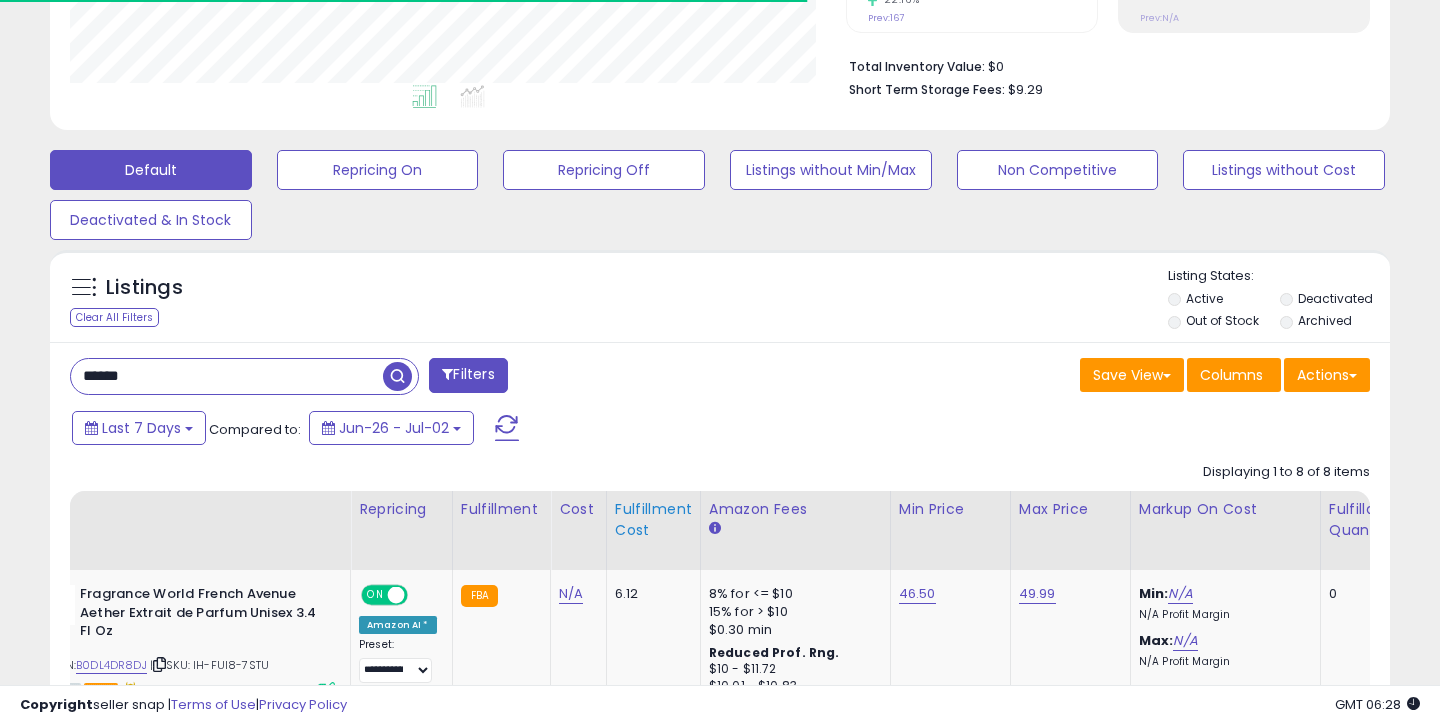 scroll, scrollTop: 702, scrollLeft: 0, axis: vertical 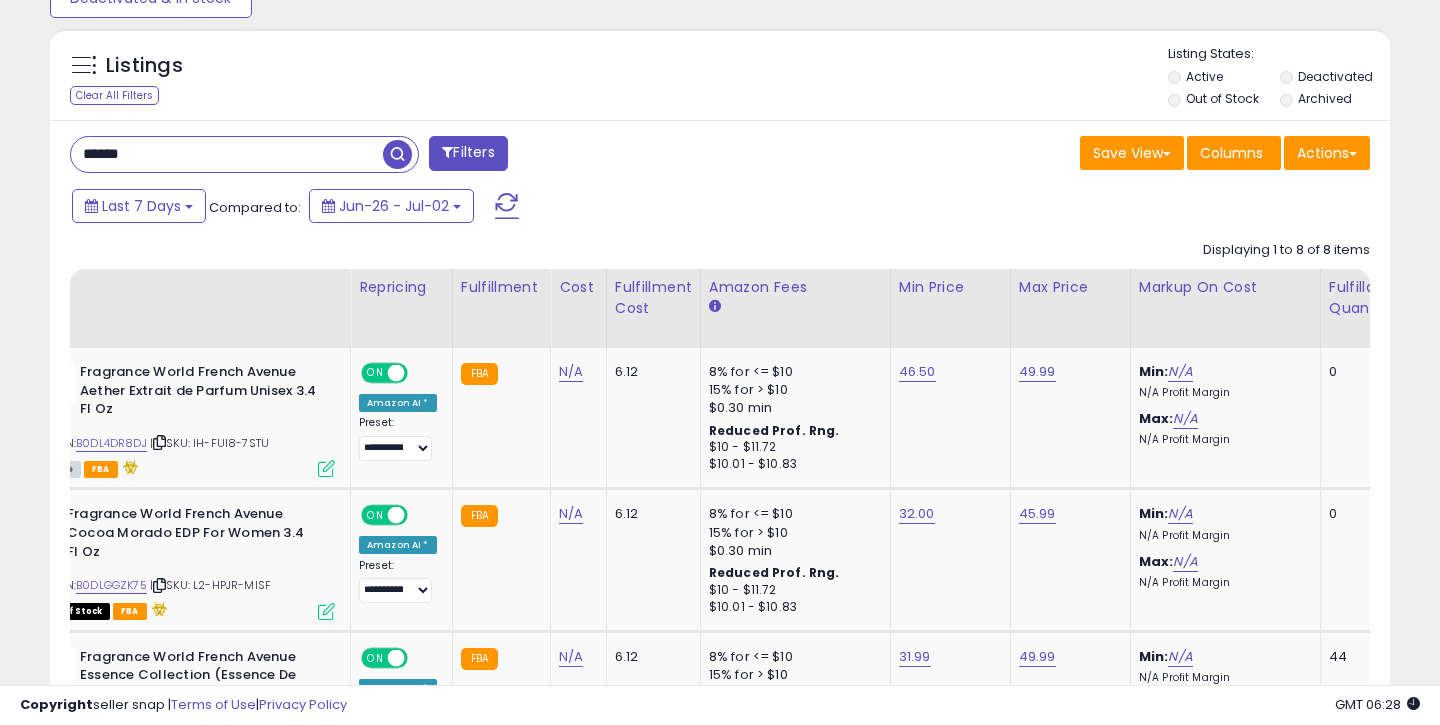 click on "******" at bounding box center [227, 154] 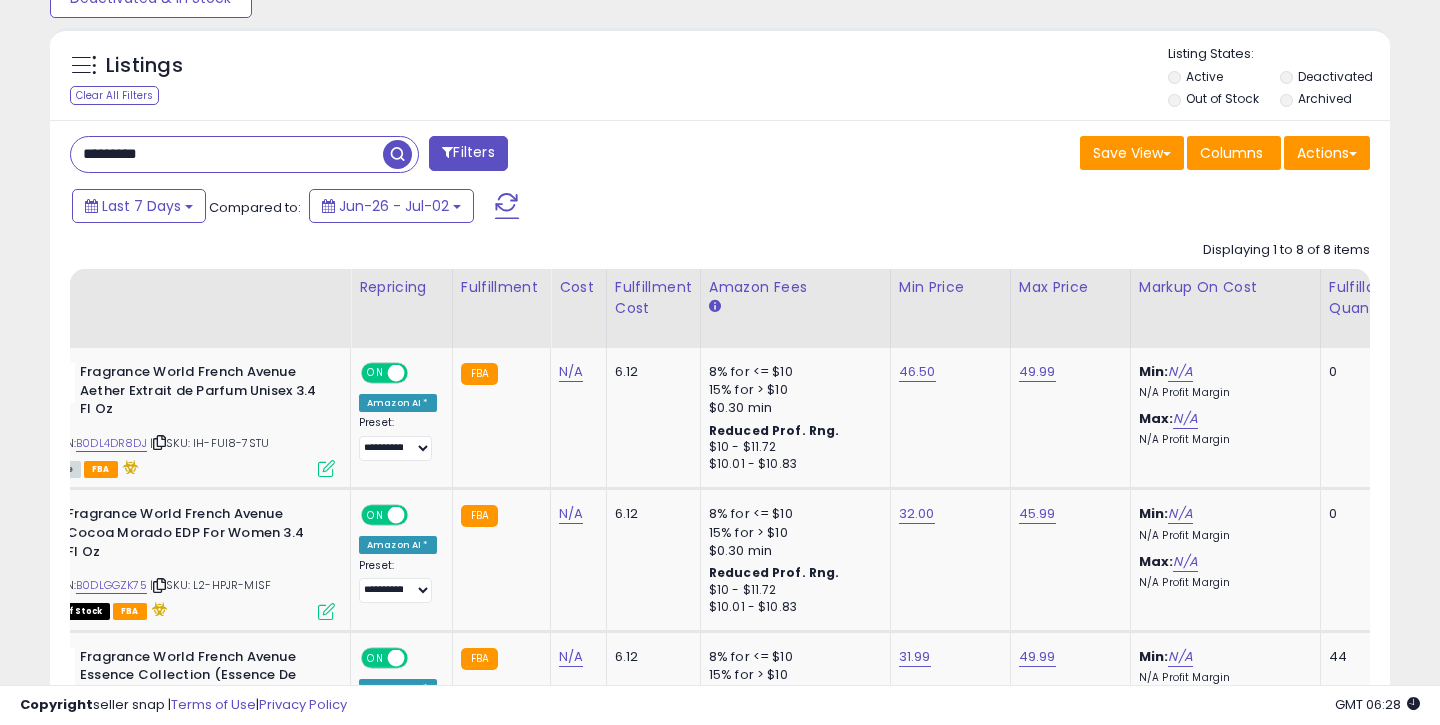 type on "*********" 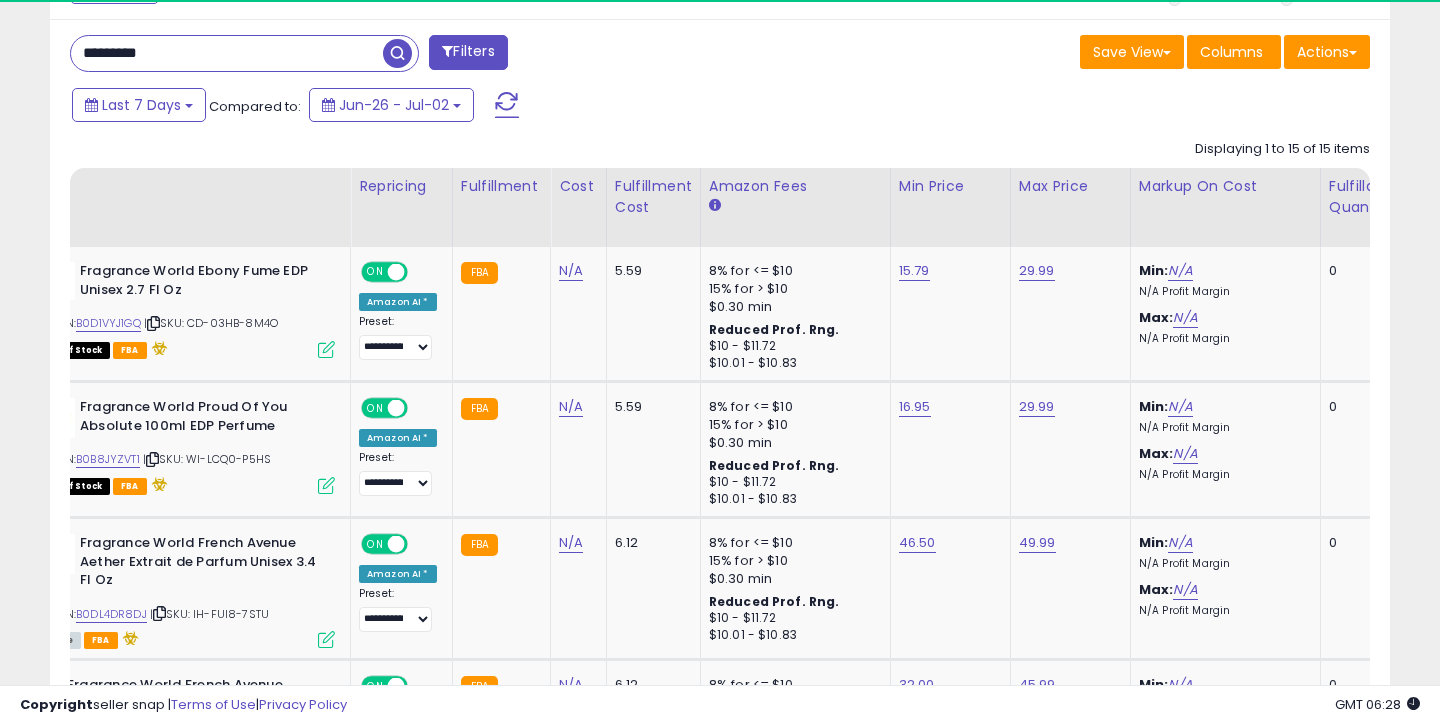 scroll, scrollTop: 836, scrollLeft: 0, axis: vertical 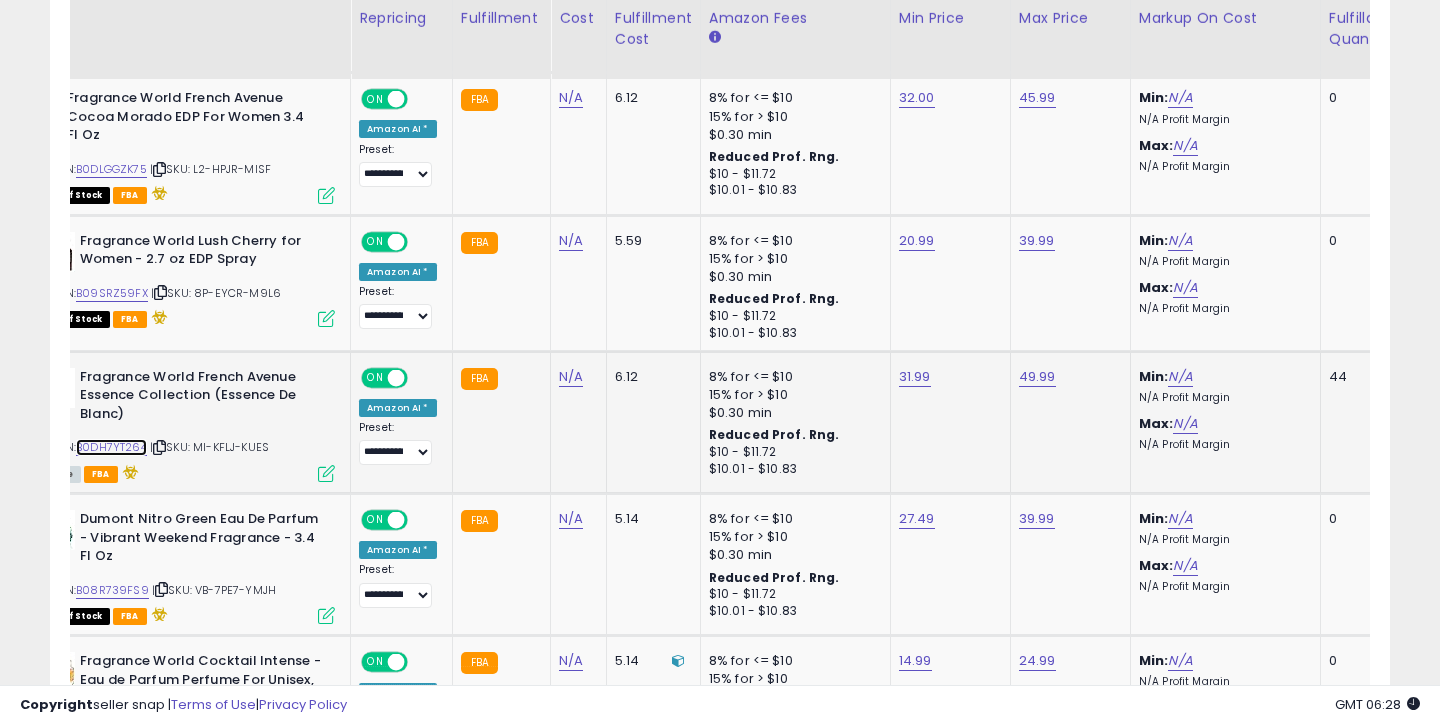 click on "B0DH7YT264" at bounding box center [111, 447] 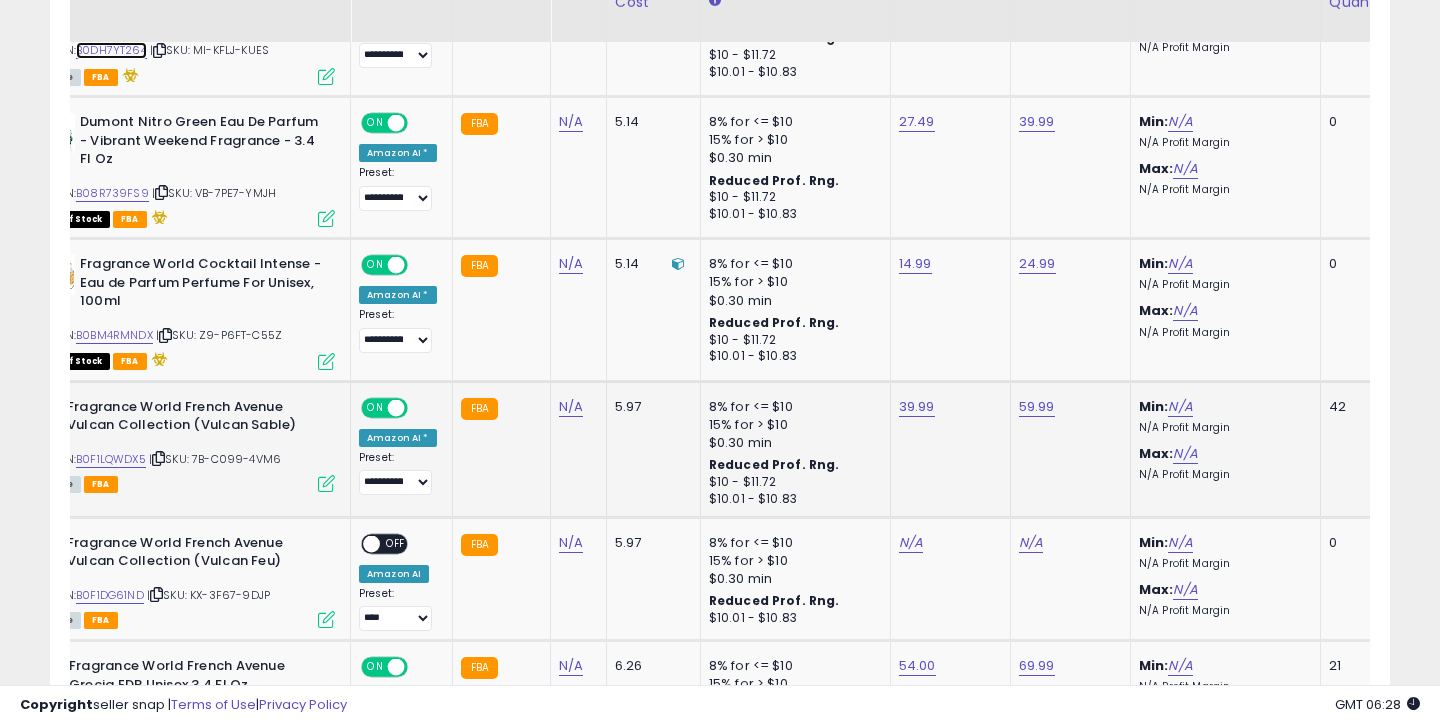scroll, scrollTop: 1825, scrollLeft: 0, axis: vertical 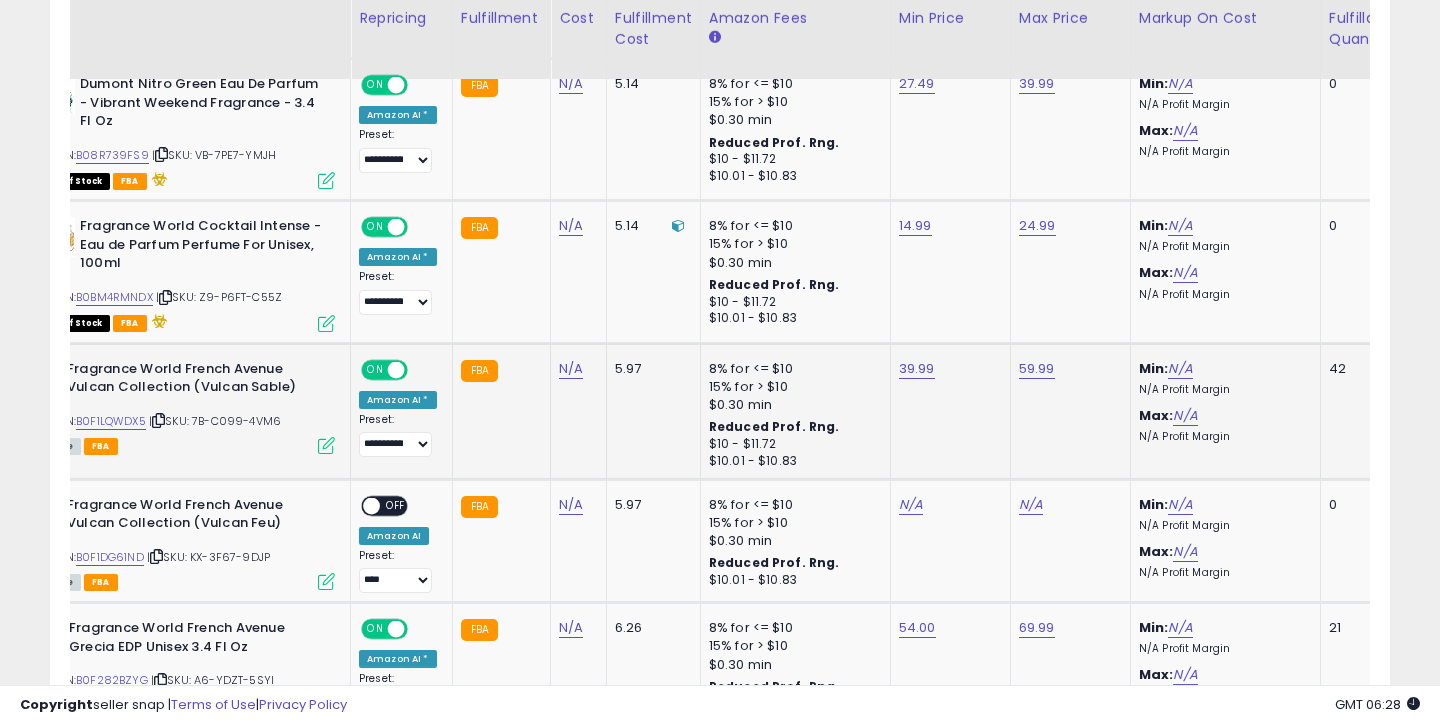 click on "ASIN:  B0F1LQWDX5    |   SKU: 7B-C099-4VM6 Active FBA" at bounding box center [185, 406] 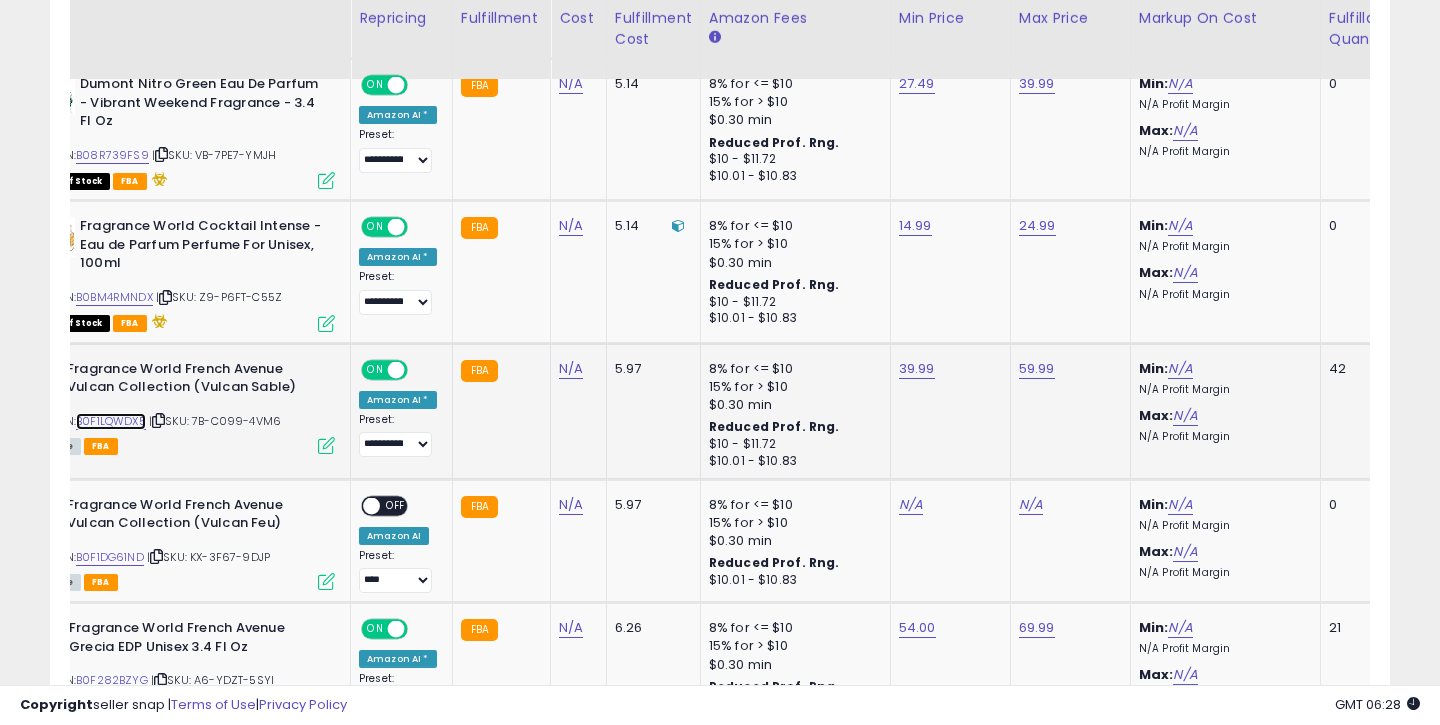 click on "B0F1LQWDX5" at bounding box center (111, 421) 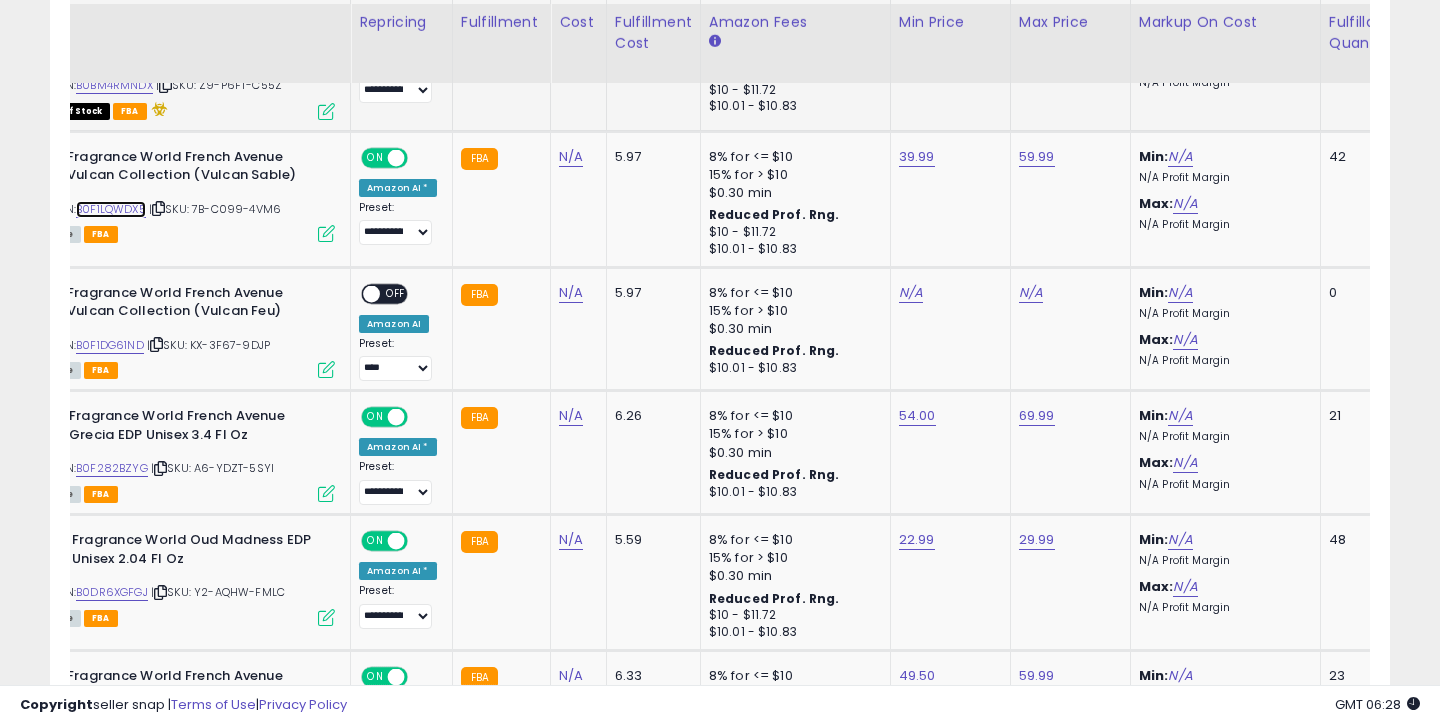 scroll, scrollTop: 2071, scrollLeft: 0, axis: vertical 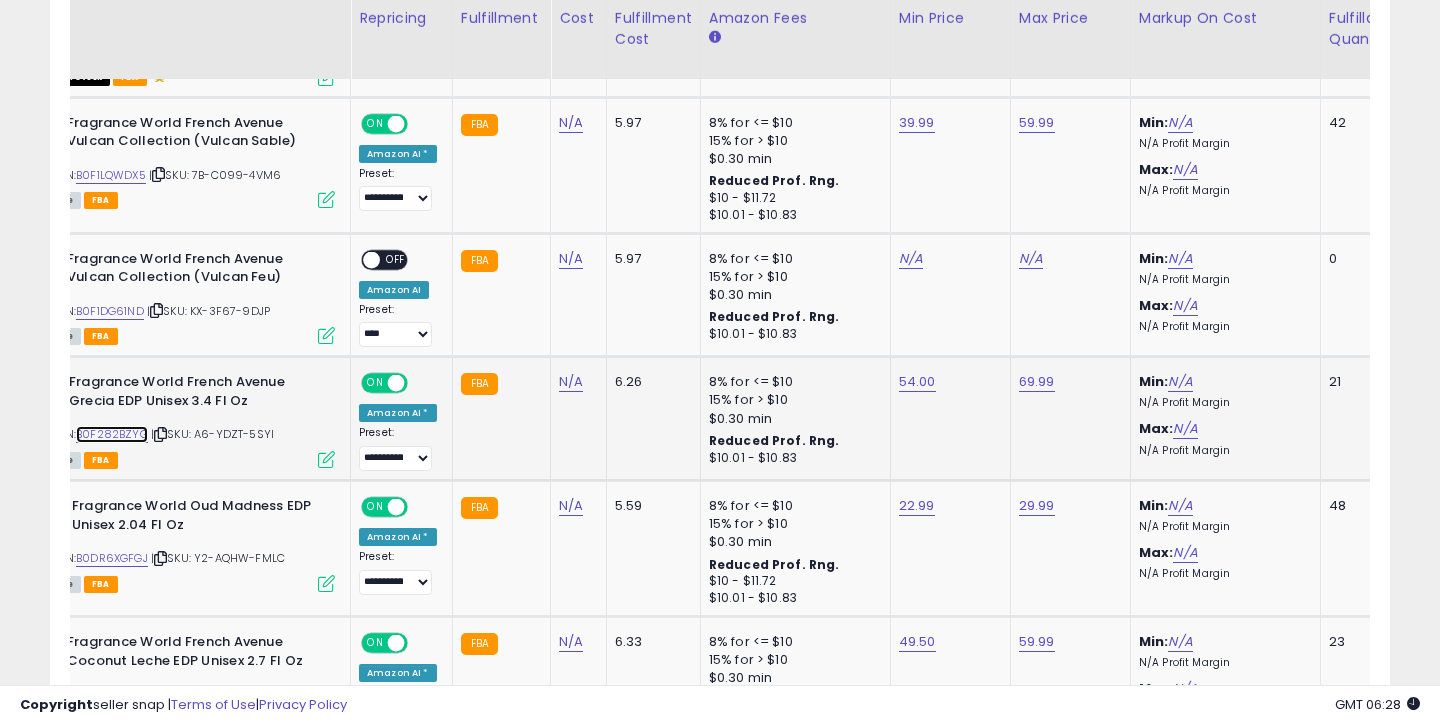 click on "B0F282BZYG" at bounding box center [112, 434] 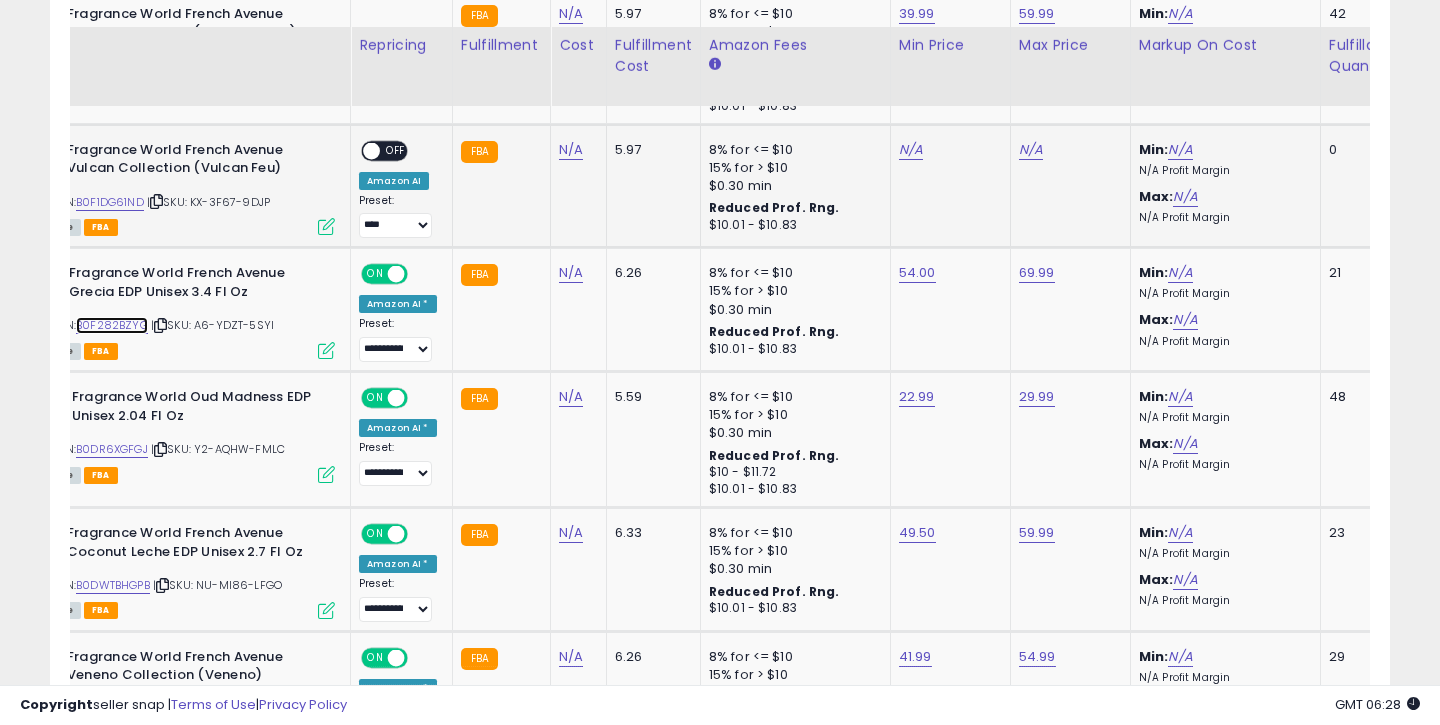 scroll, scrollTop: 2241, scrollLeft: 0, axis: vertical 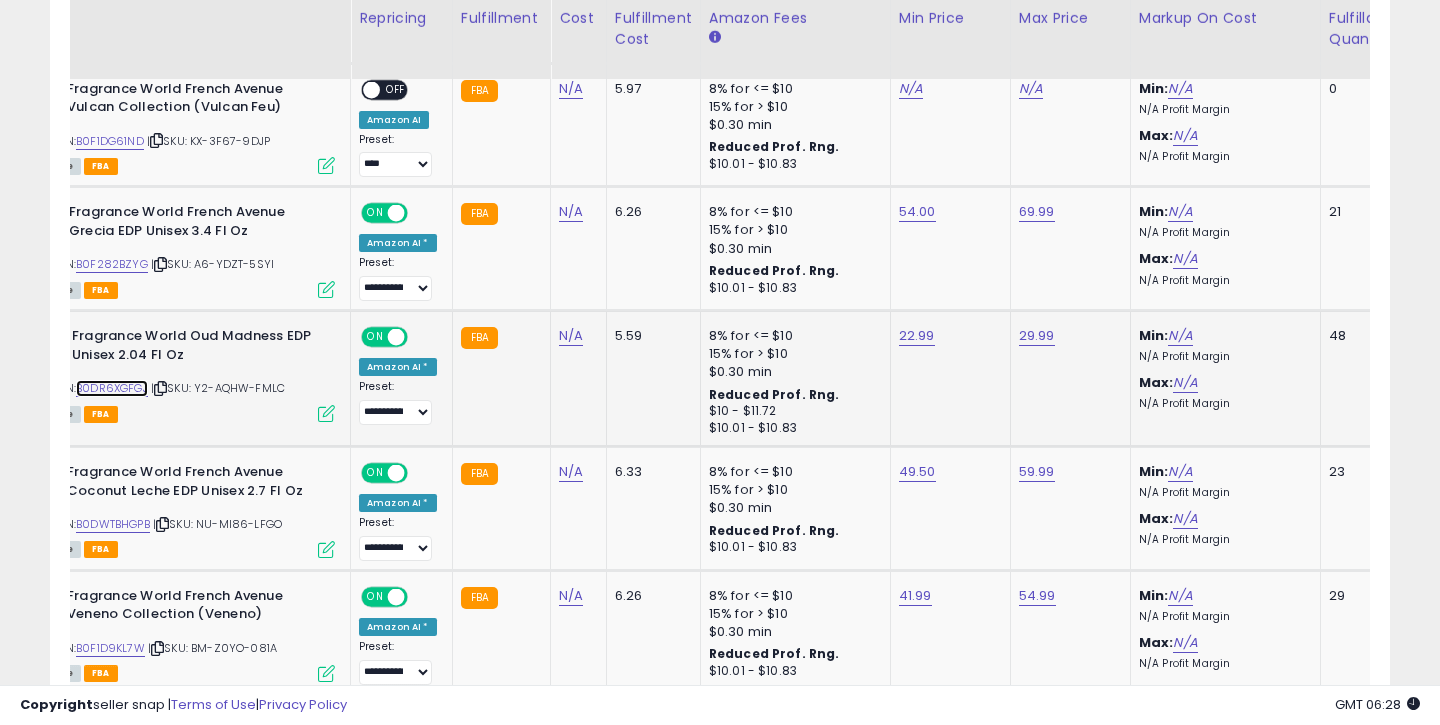 click on "B0DR6XGFGJ" at bounding box center [112, 388] 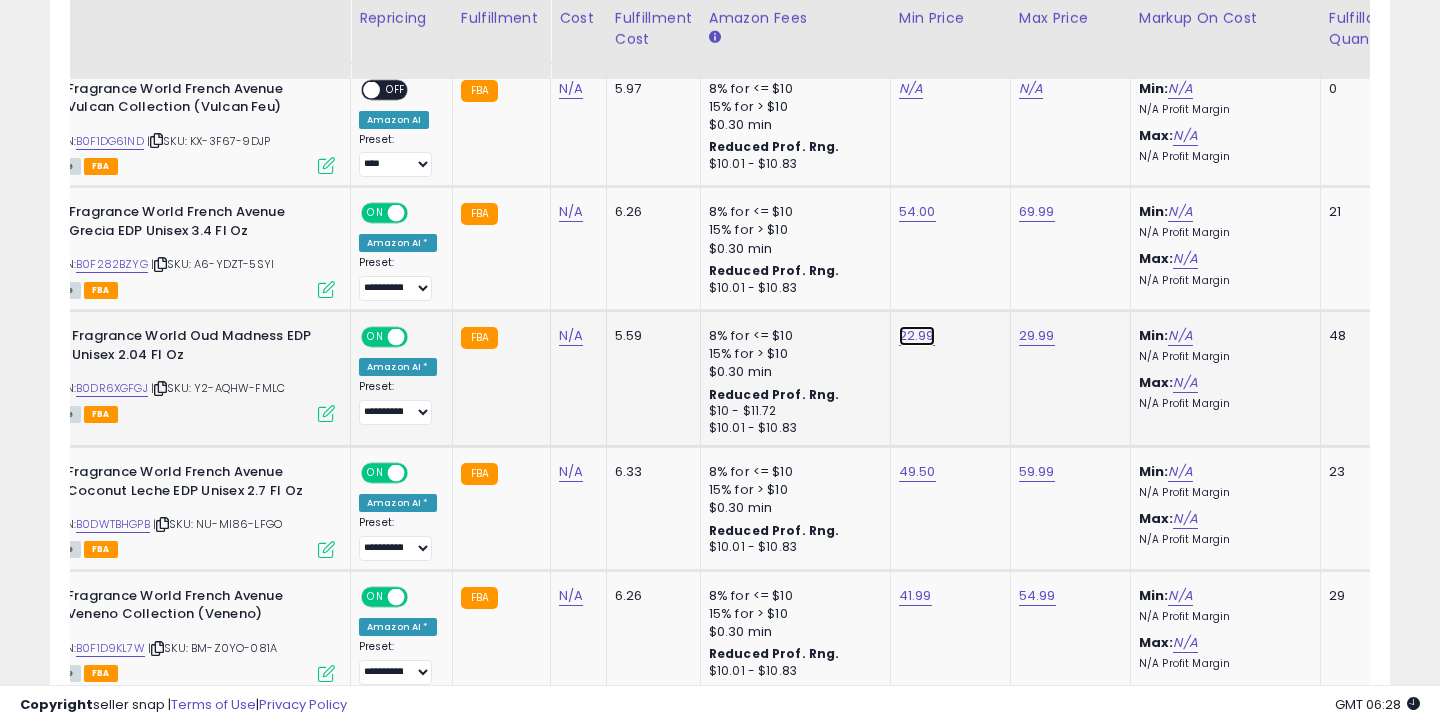 click on "22.99" at bounding box center [914, -1167] 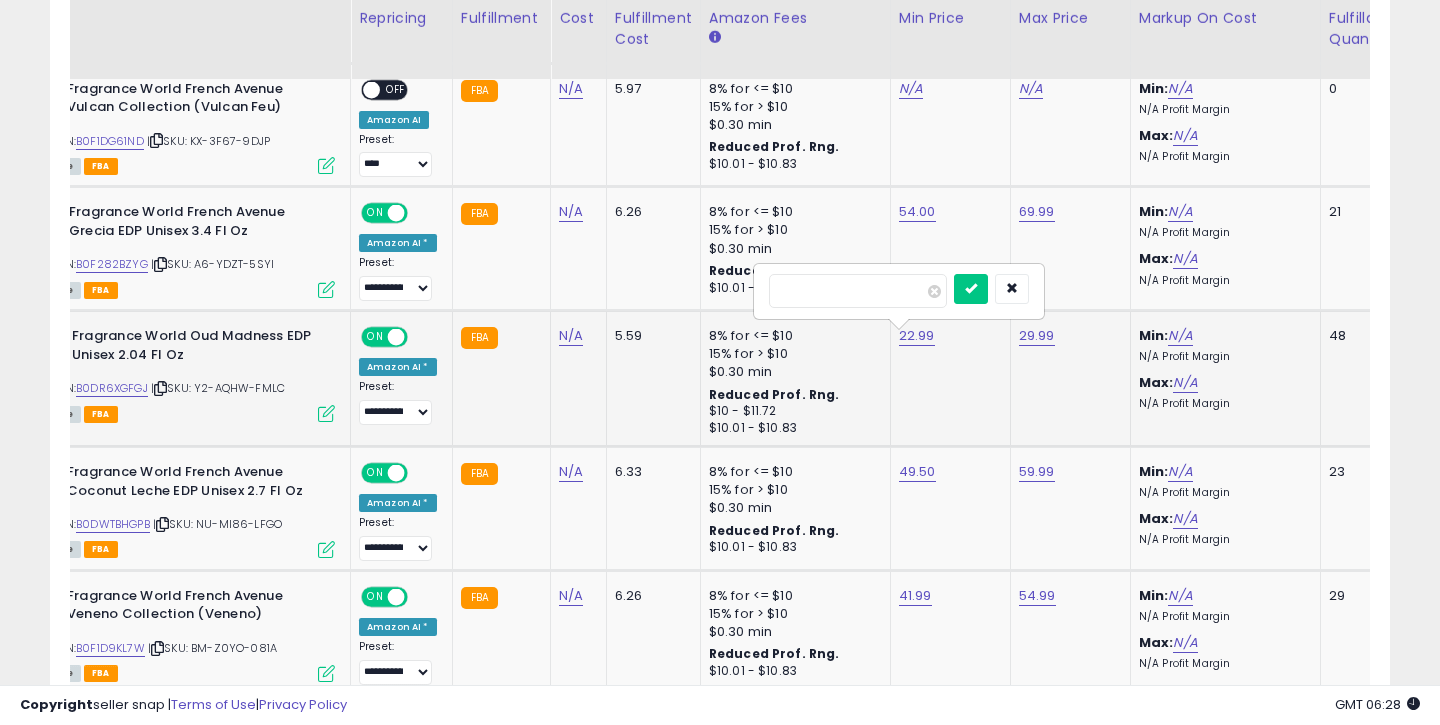click on "*****" at bounding box center [858, 291] 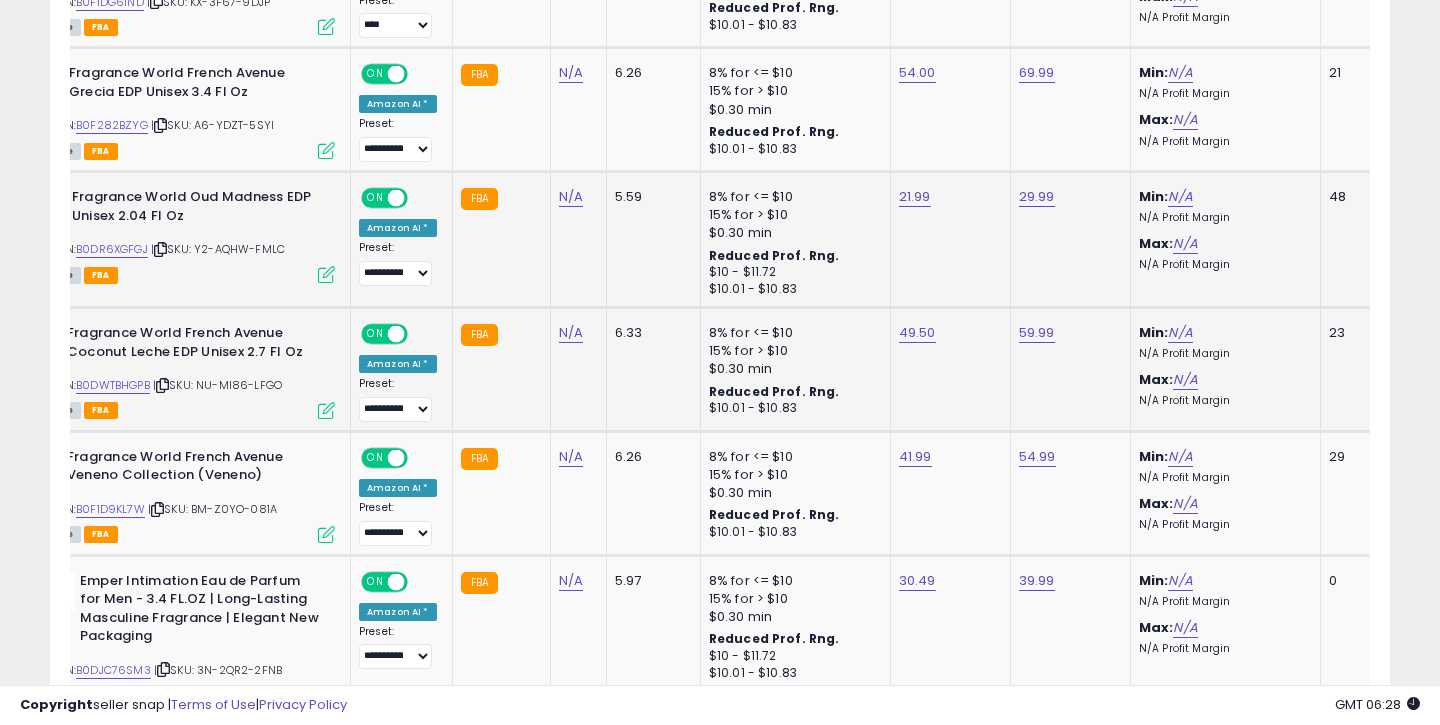 scroll, scrollTop: 2424, scrollLeft: 0, axis: vertical 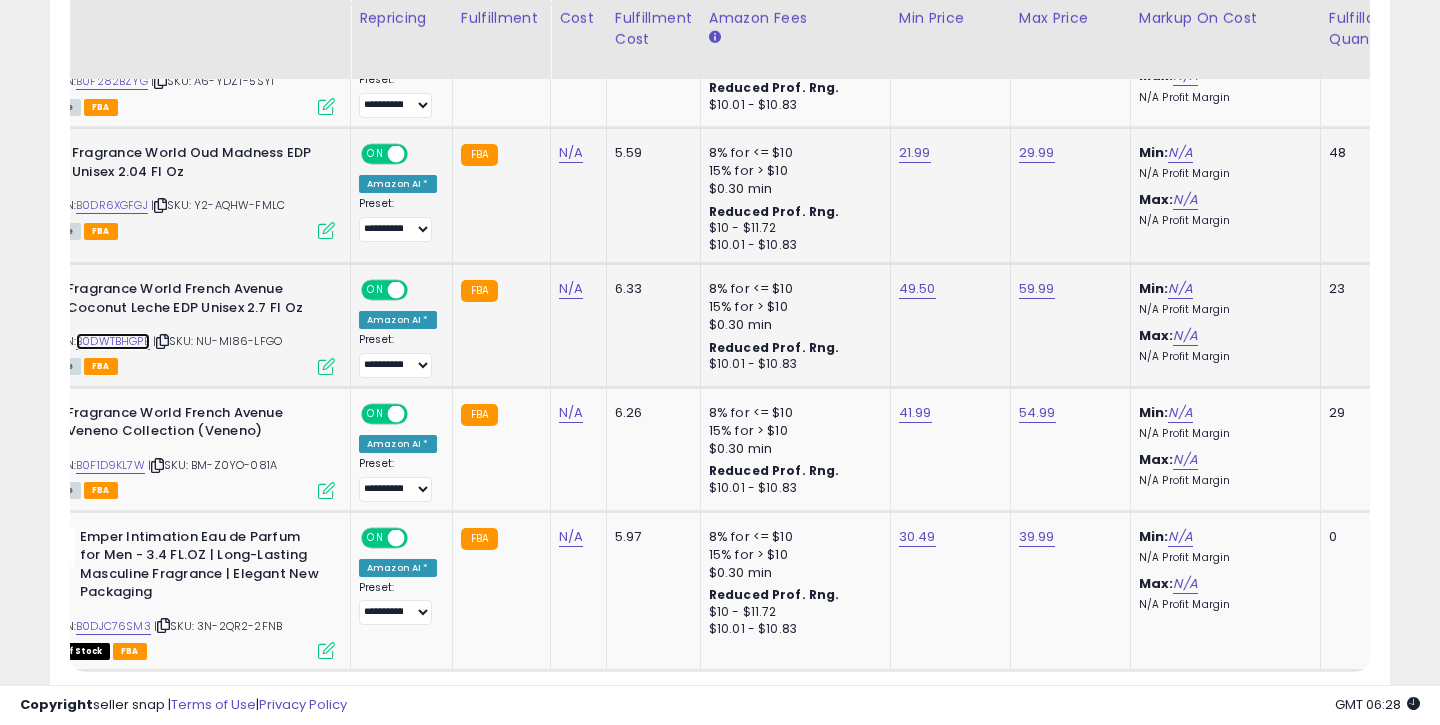 click on "B0DWTBHGPB" at bounding box center [113, 341] 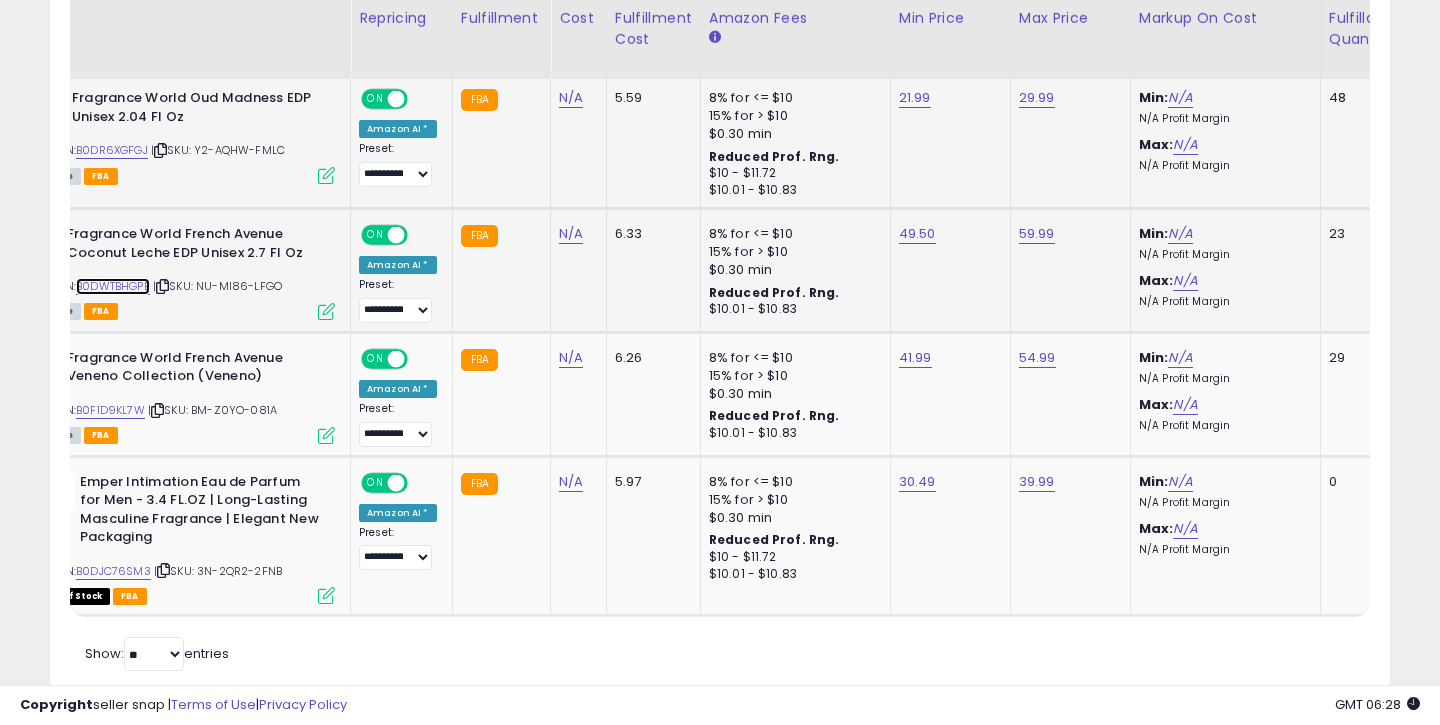scroll, scrollTop: 2497, scrollLeft: 0, axis: vertical 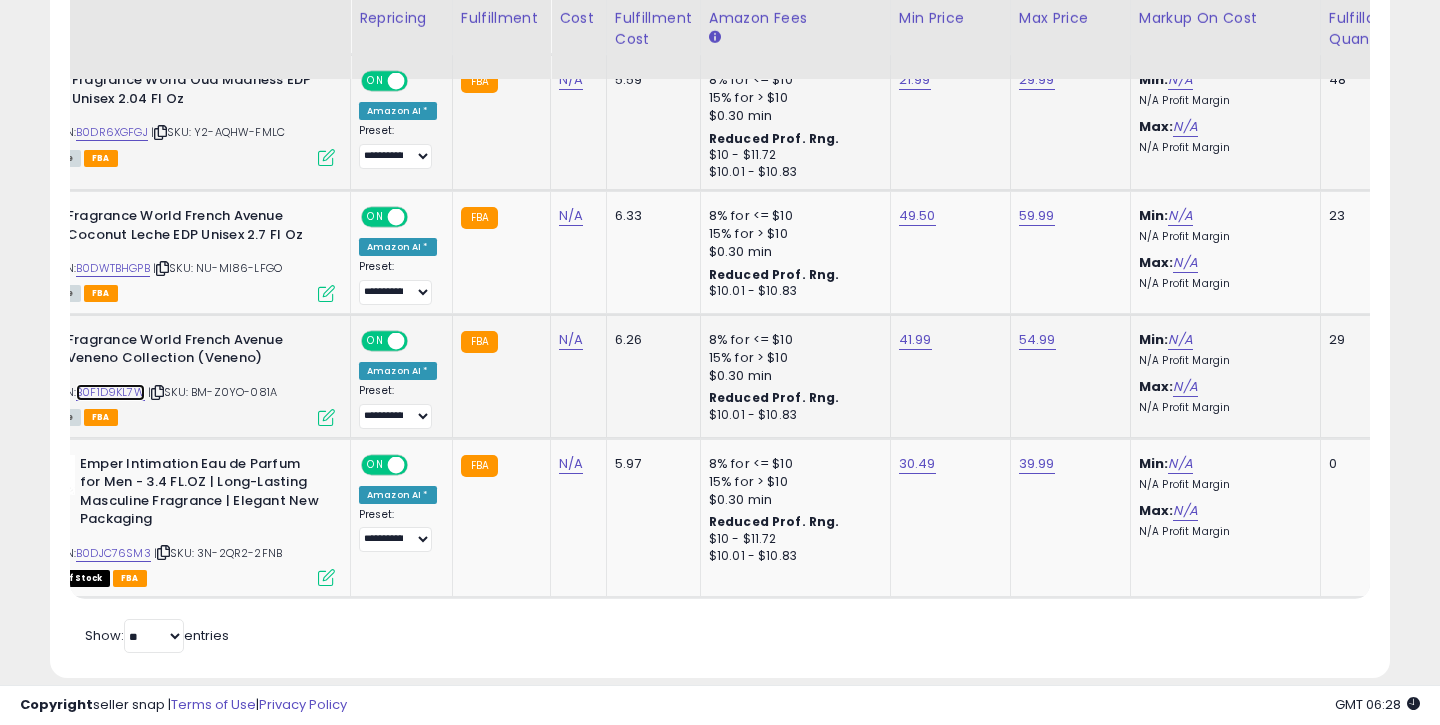 click on "B0F1D9KL7W" at bounding box center (110, 392) 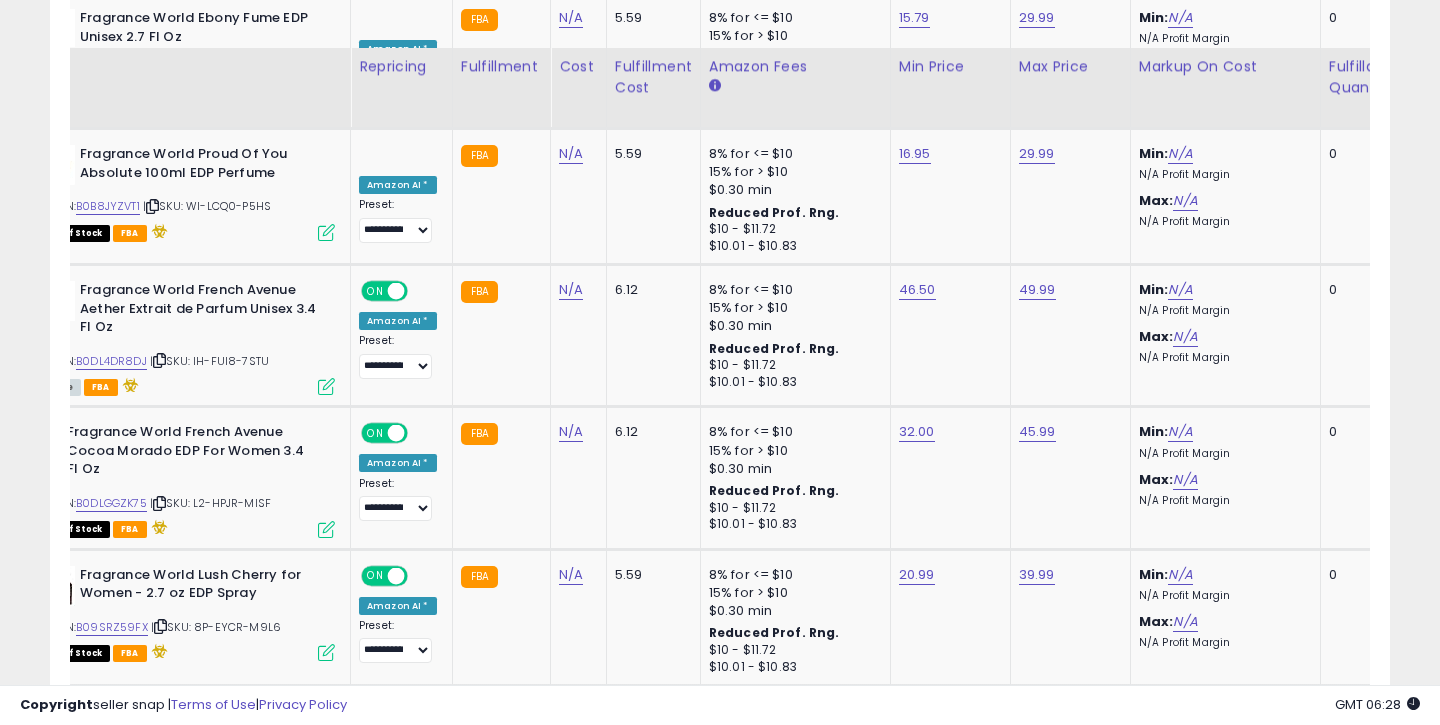 scroll, scrollTop: 757, scrollLeft: 0, axis: vertical 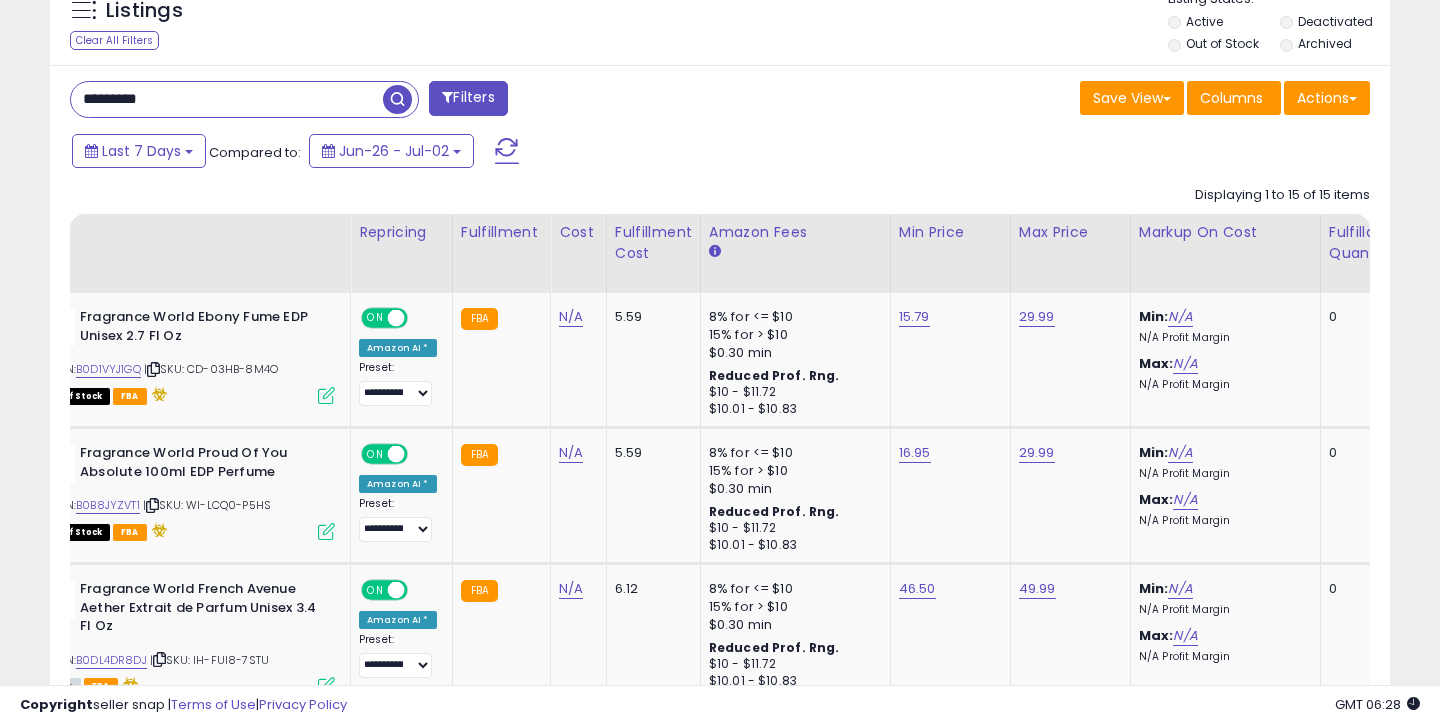 click on "*********" at bounding box center (227, 99) 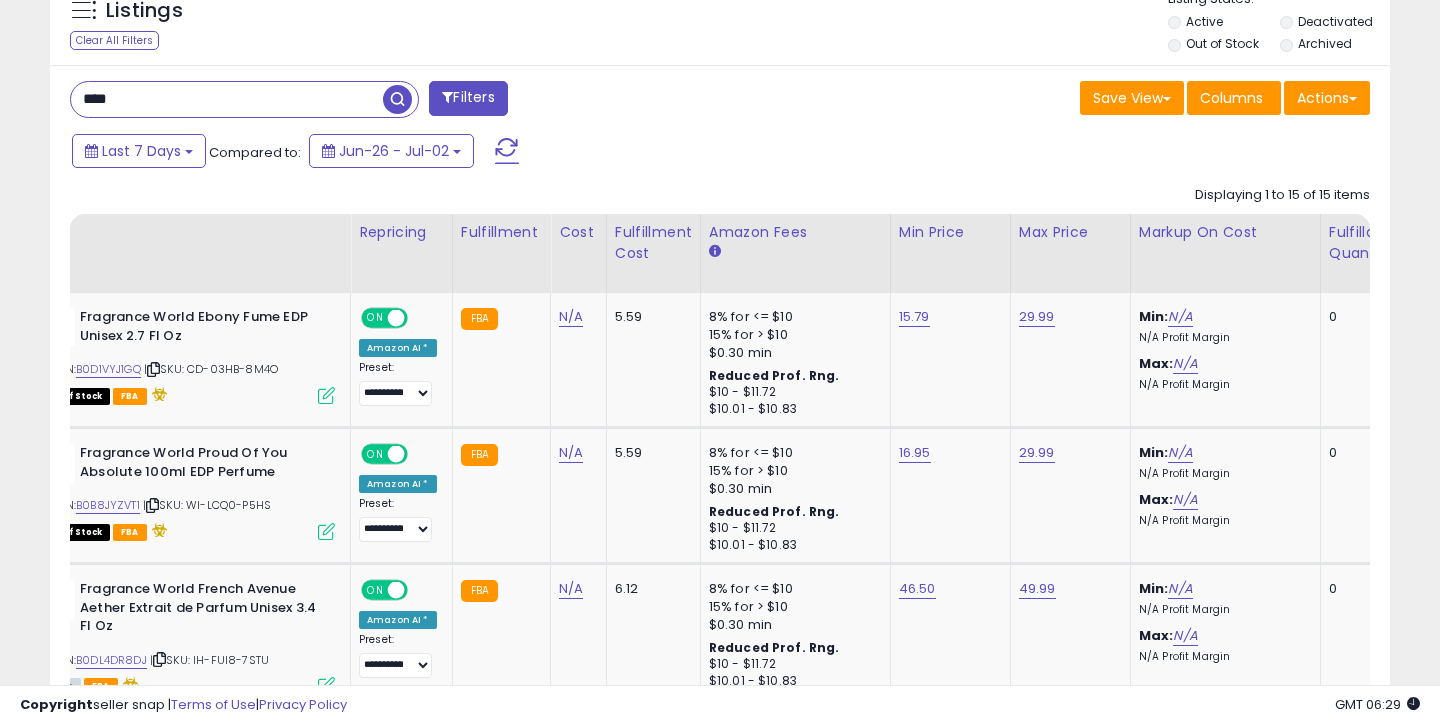 type on "****" 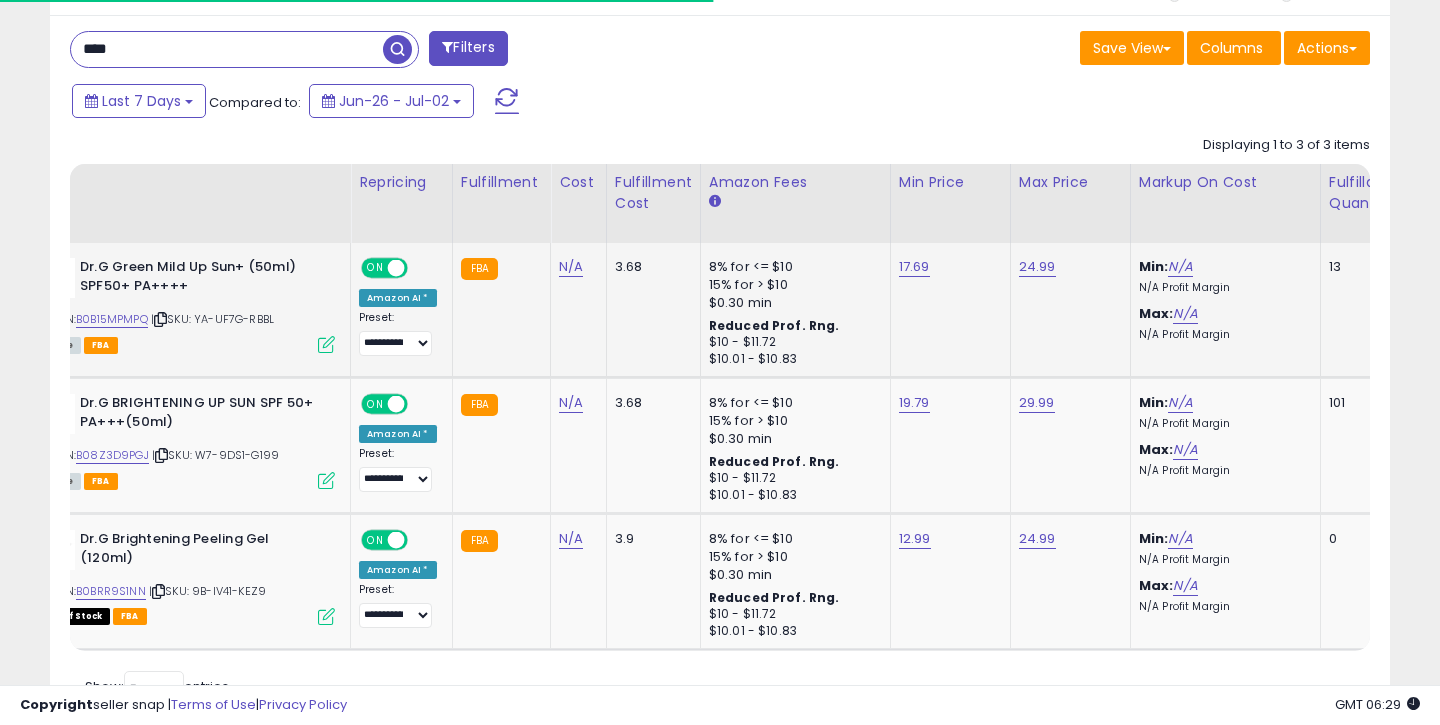 scroll, scrollTop: 813, scrollLeft: 0, axis: vertical 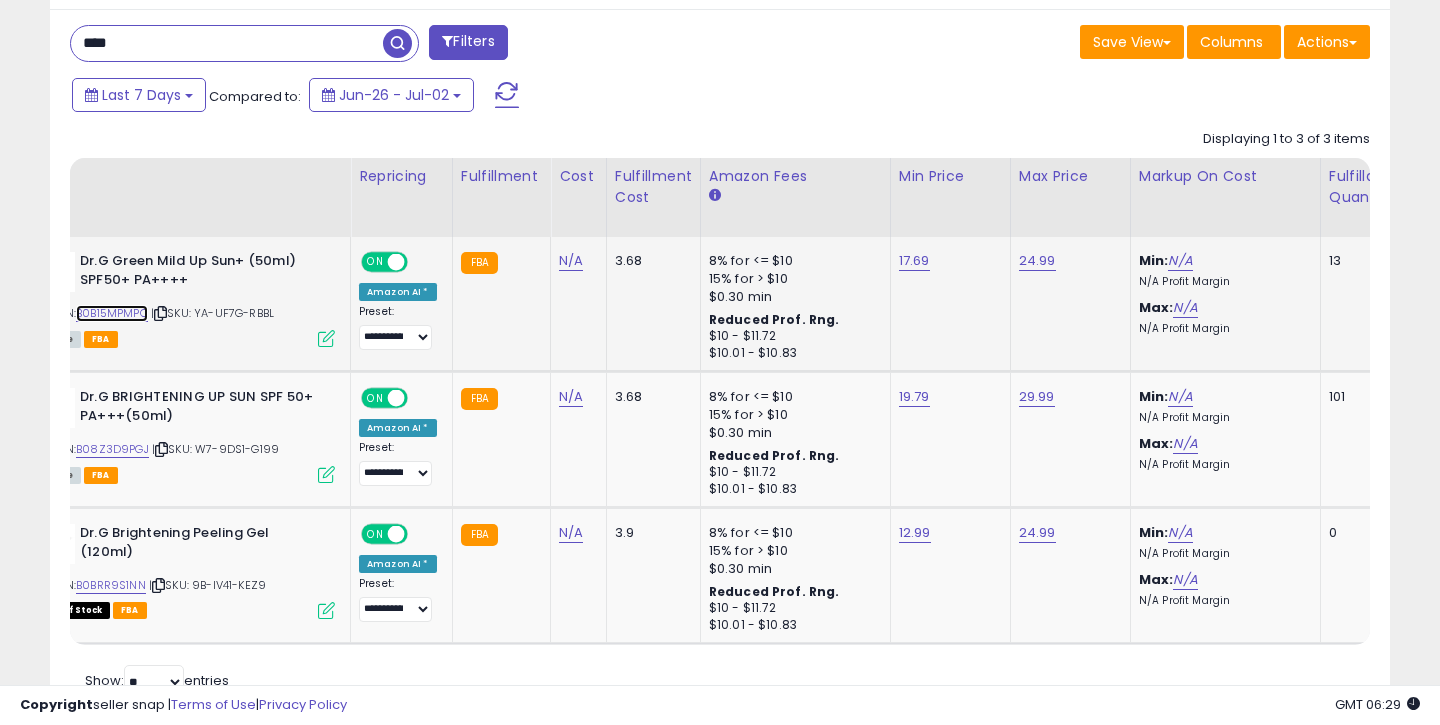 click on "B0B15MPMPQ" at bounding box center (112, 313) 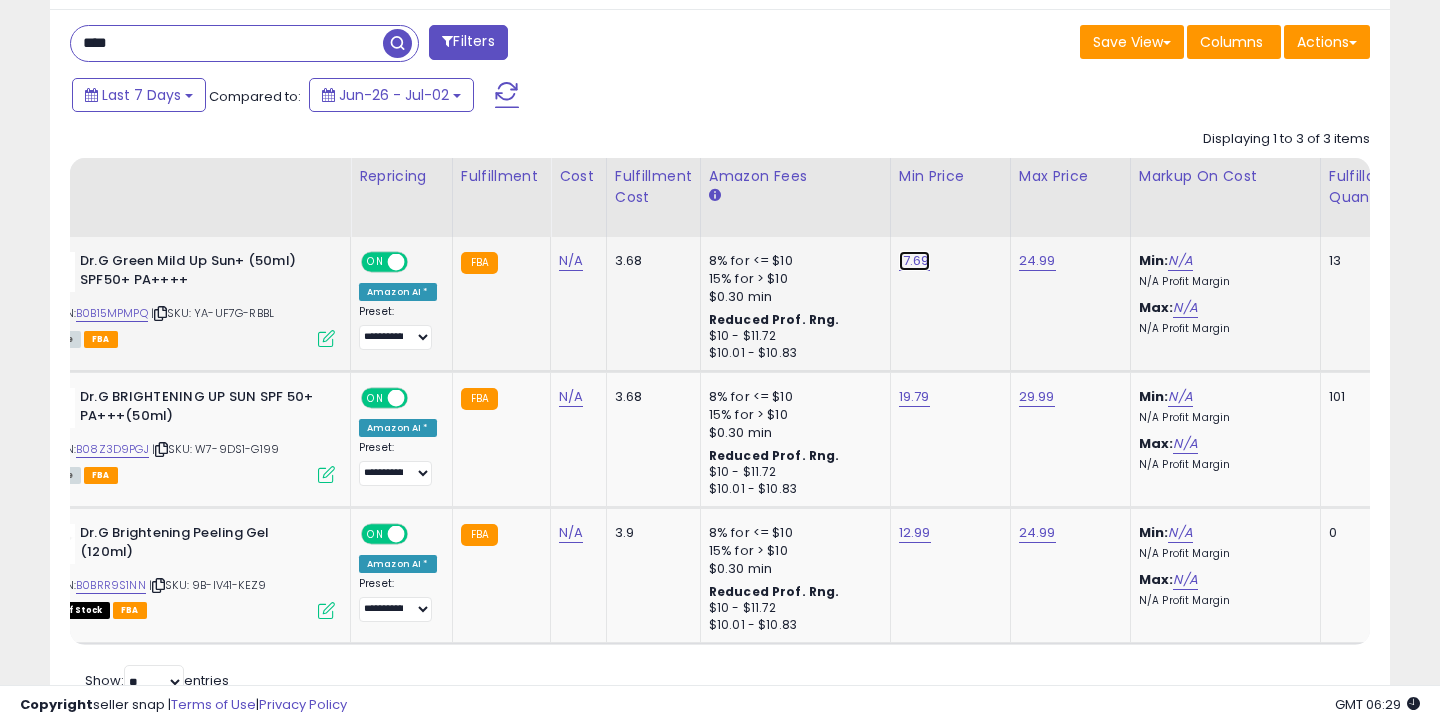 click on "17.69" at bounding box center [914, 261] 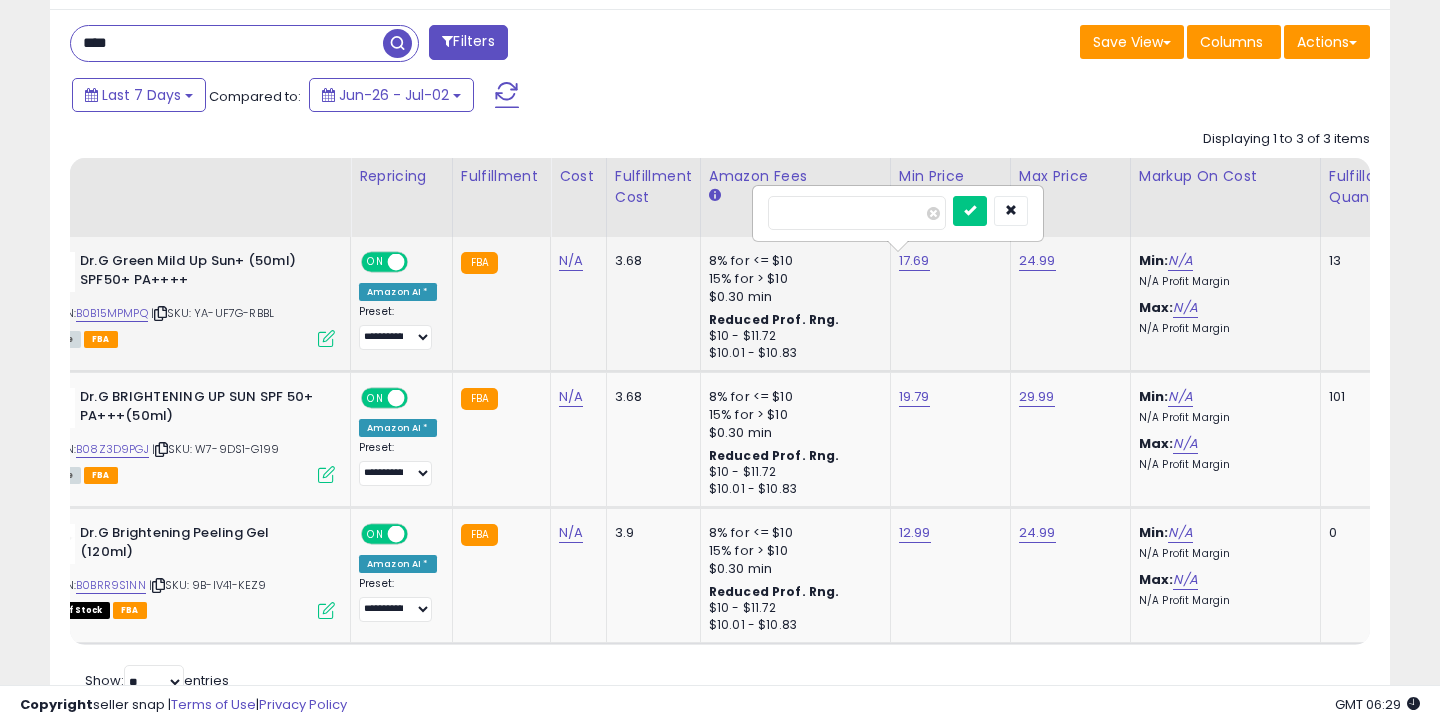 click on "*****" at bounding box center [857, 213] 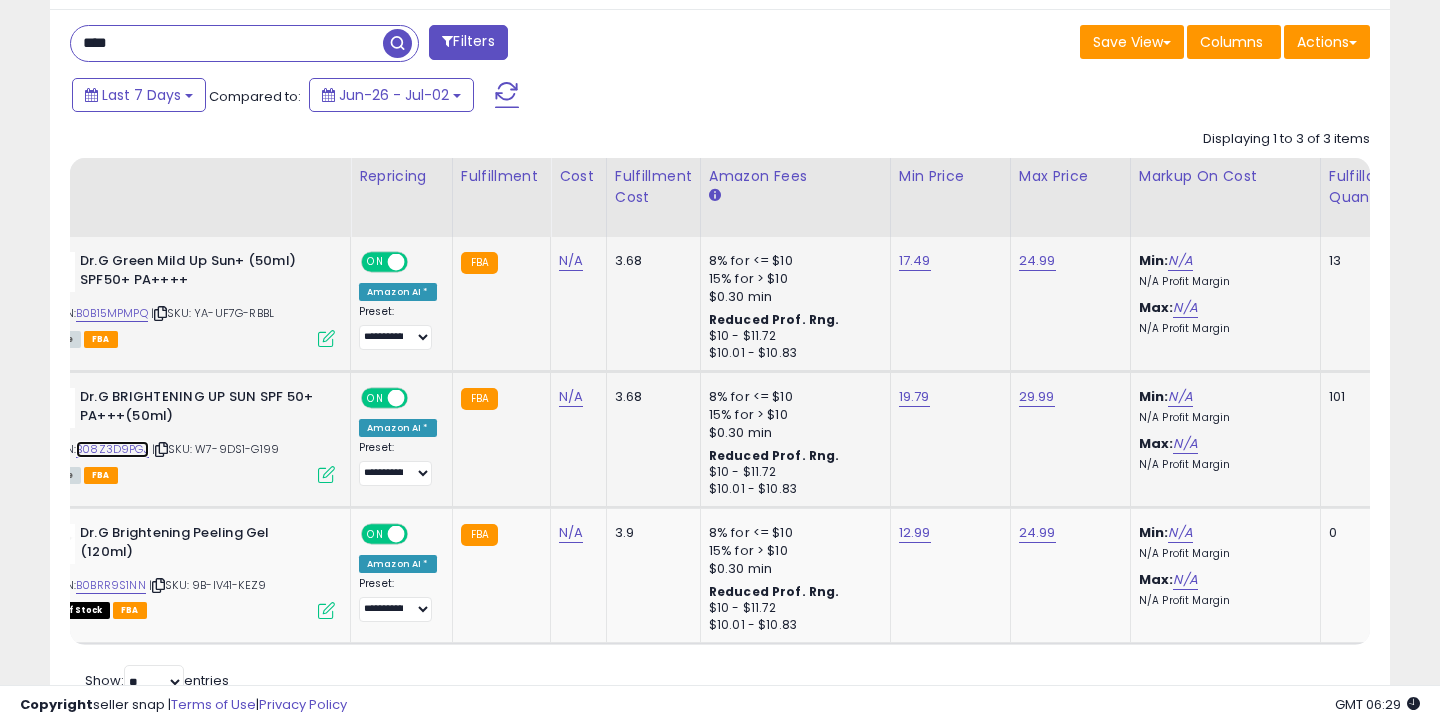 click on "B08Z3D9PGJ" at bounding box center [112, 449] 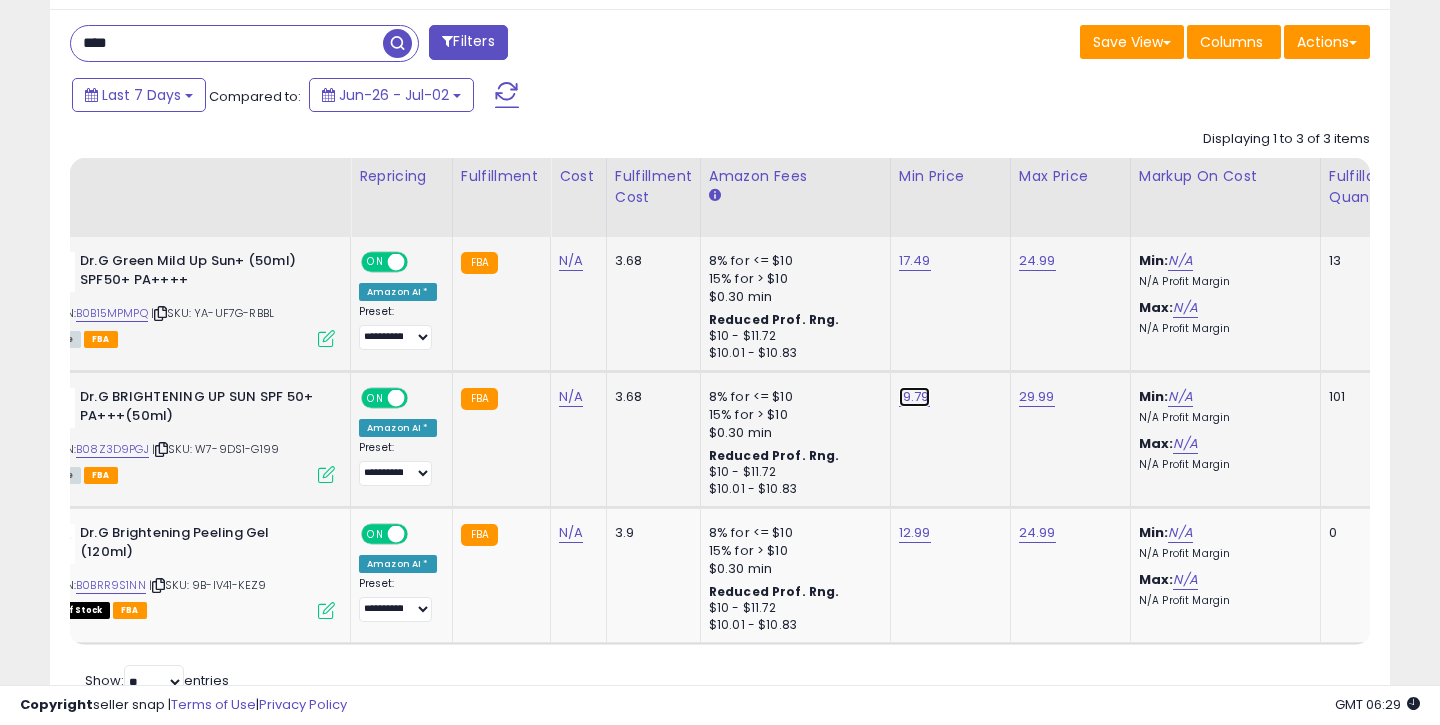 click on "19.79" at bounding box center [915, 261] 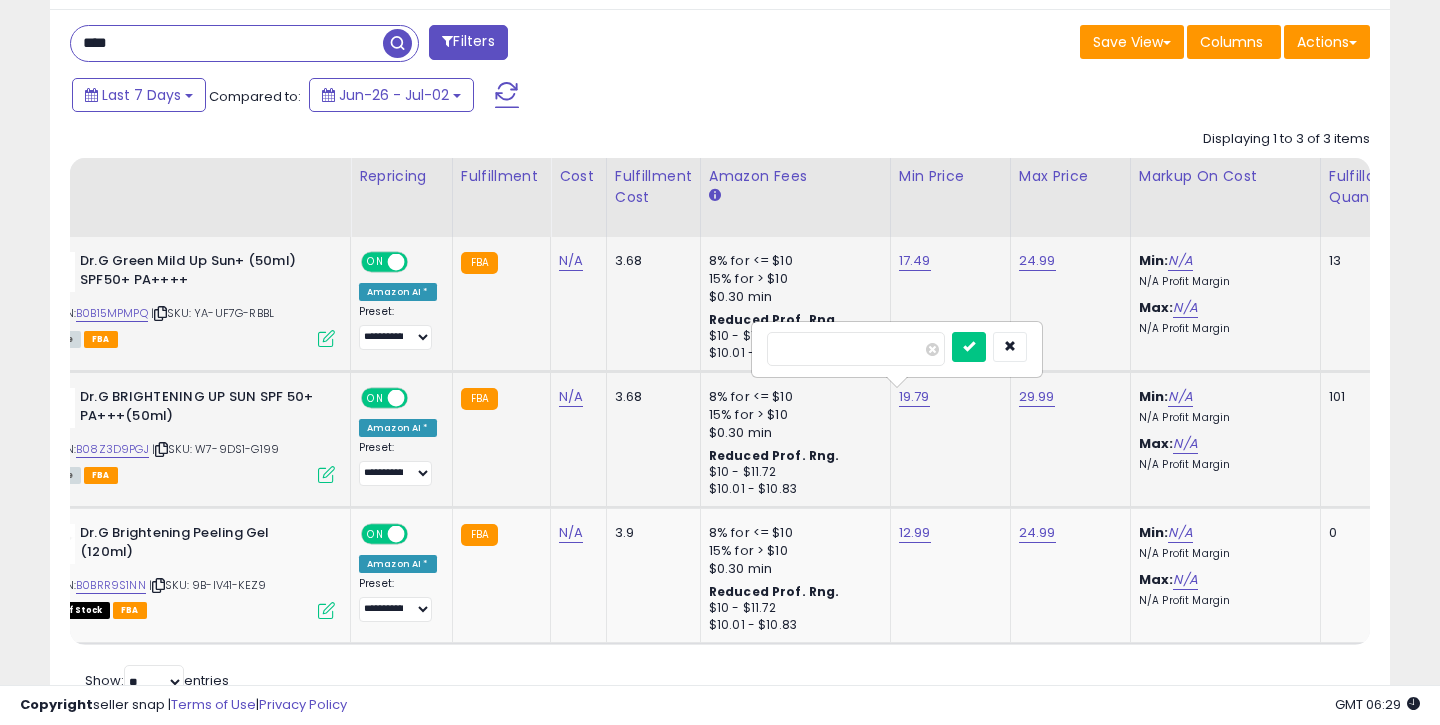 click on "*****" at bounding box center (856, 349) 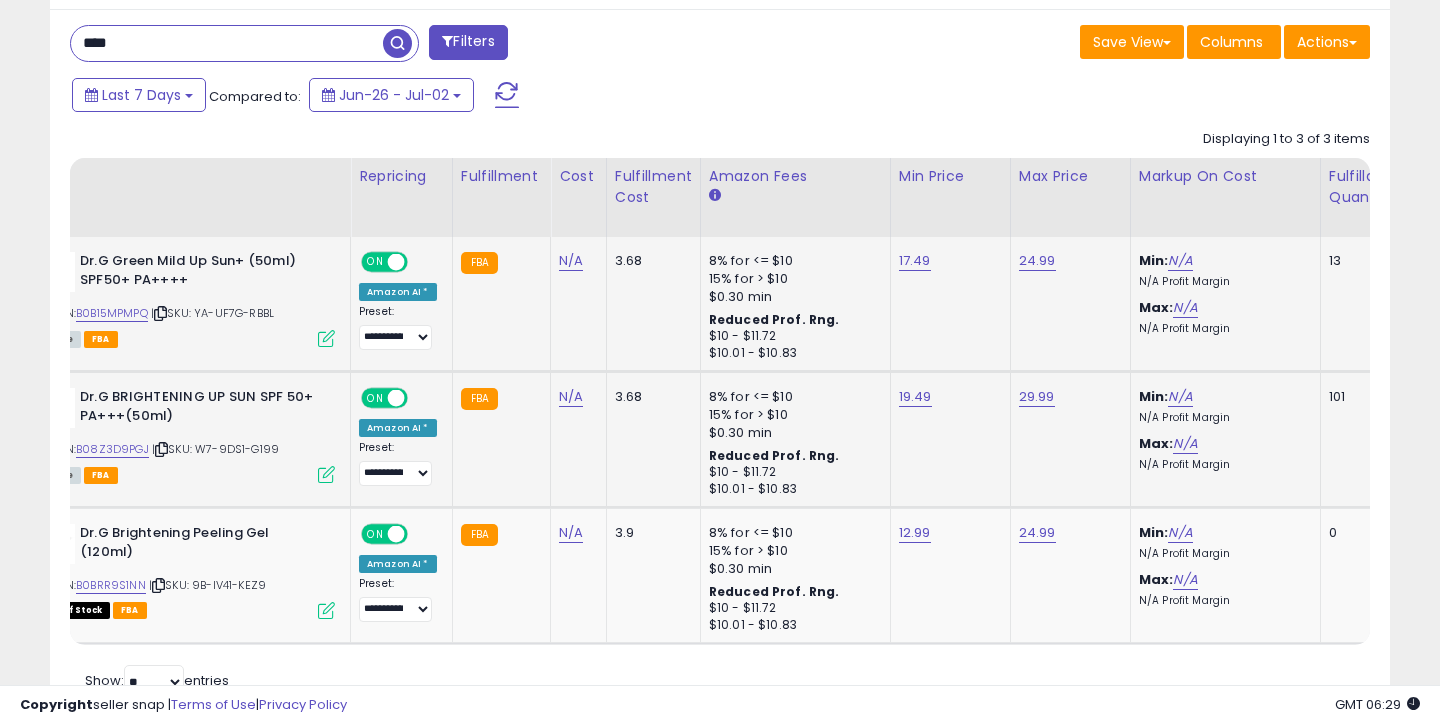 scroll, scrollTop: 834, scrollLeft: 0, axis: vertical 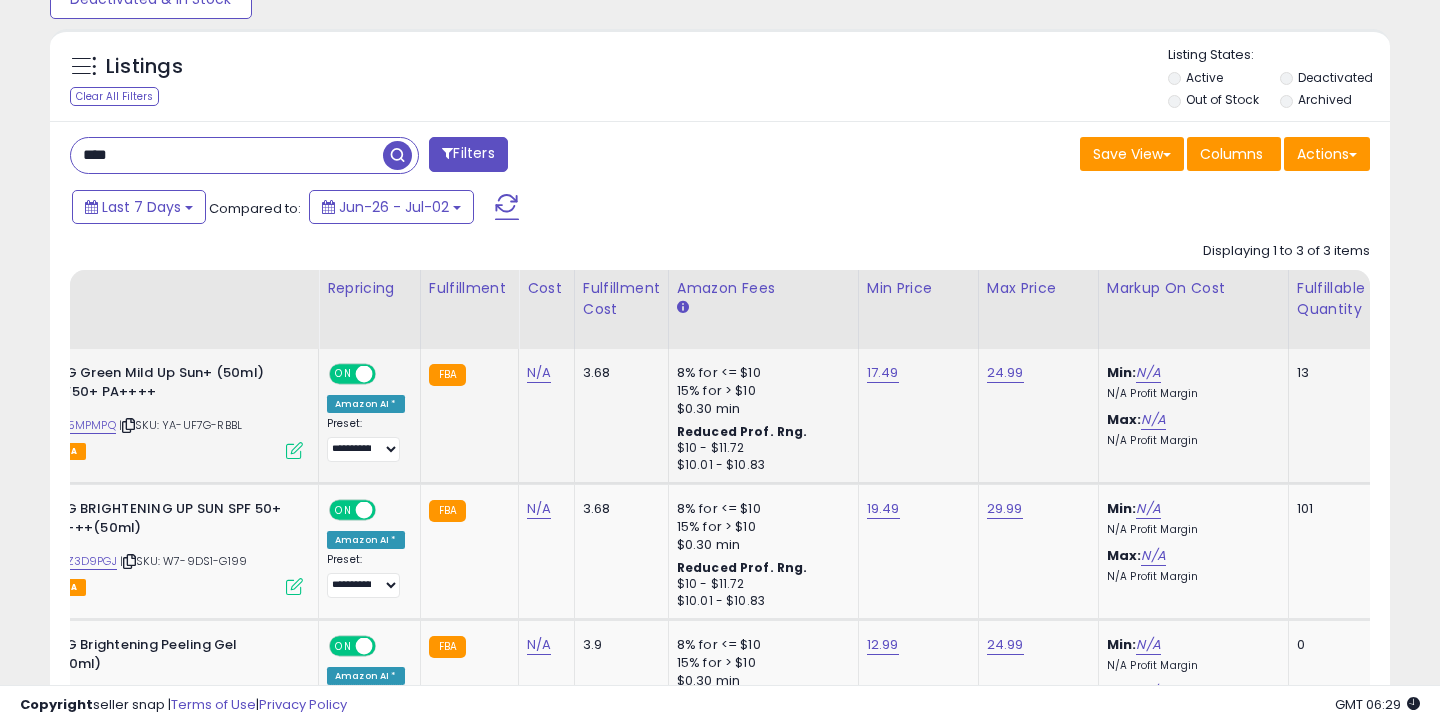 click on "****" at bounding box center [227, 155] 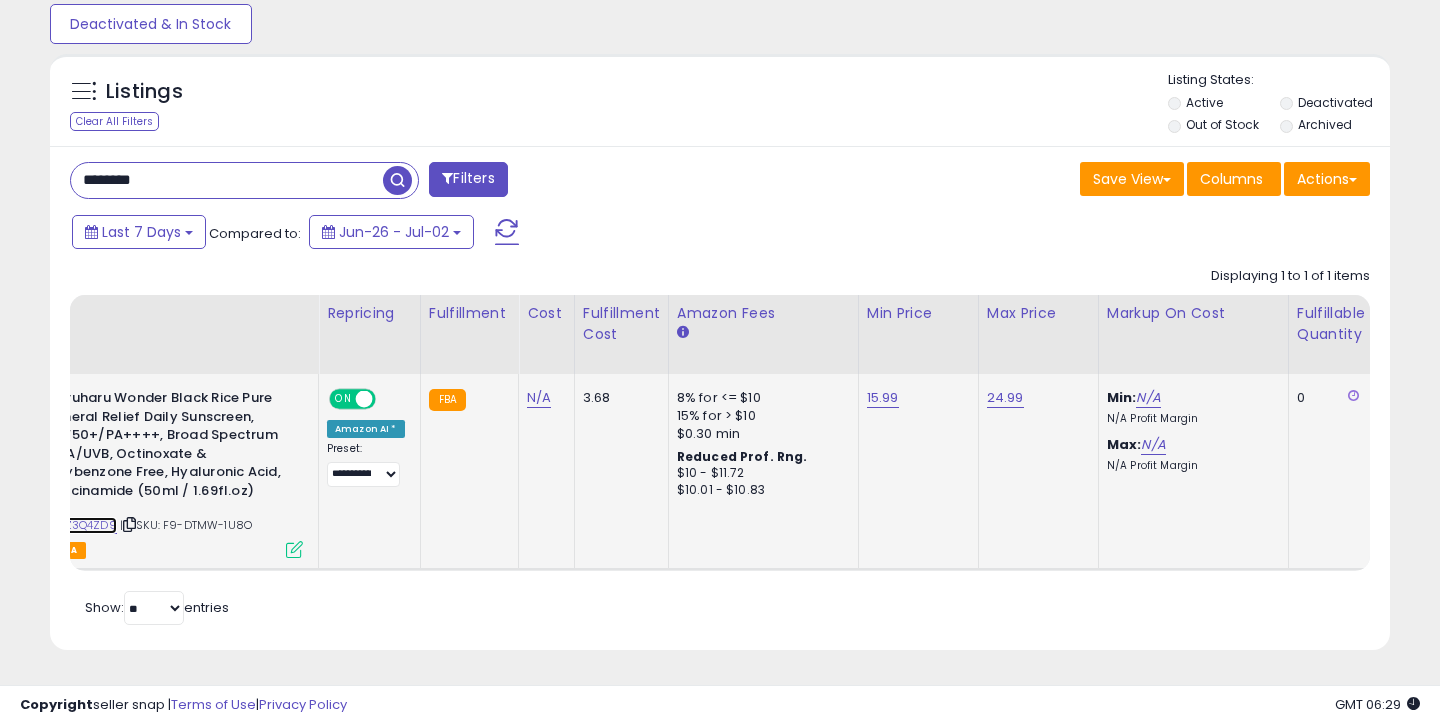 click on "B0BZ3Q4ZD9" at bounding box center (80, 525) 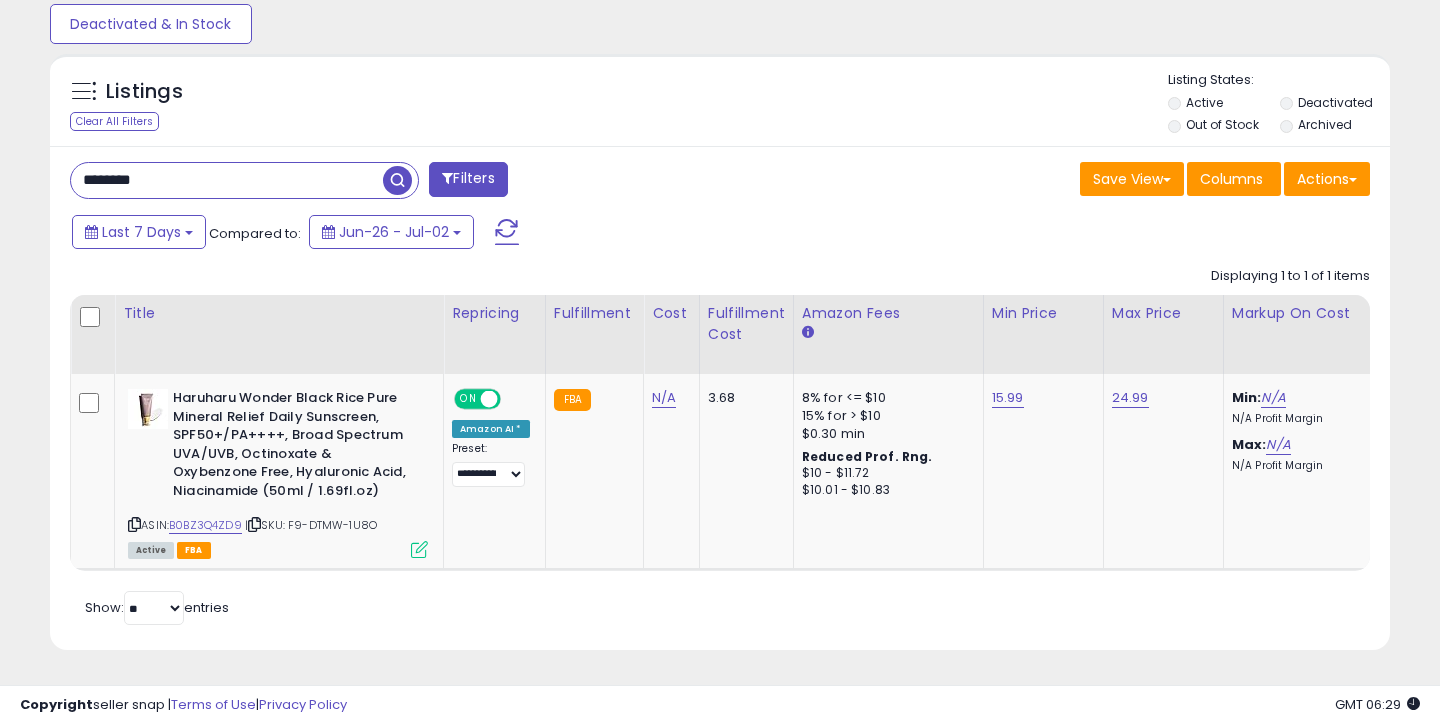 click on "********" at bounding box center [227, 180] 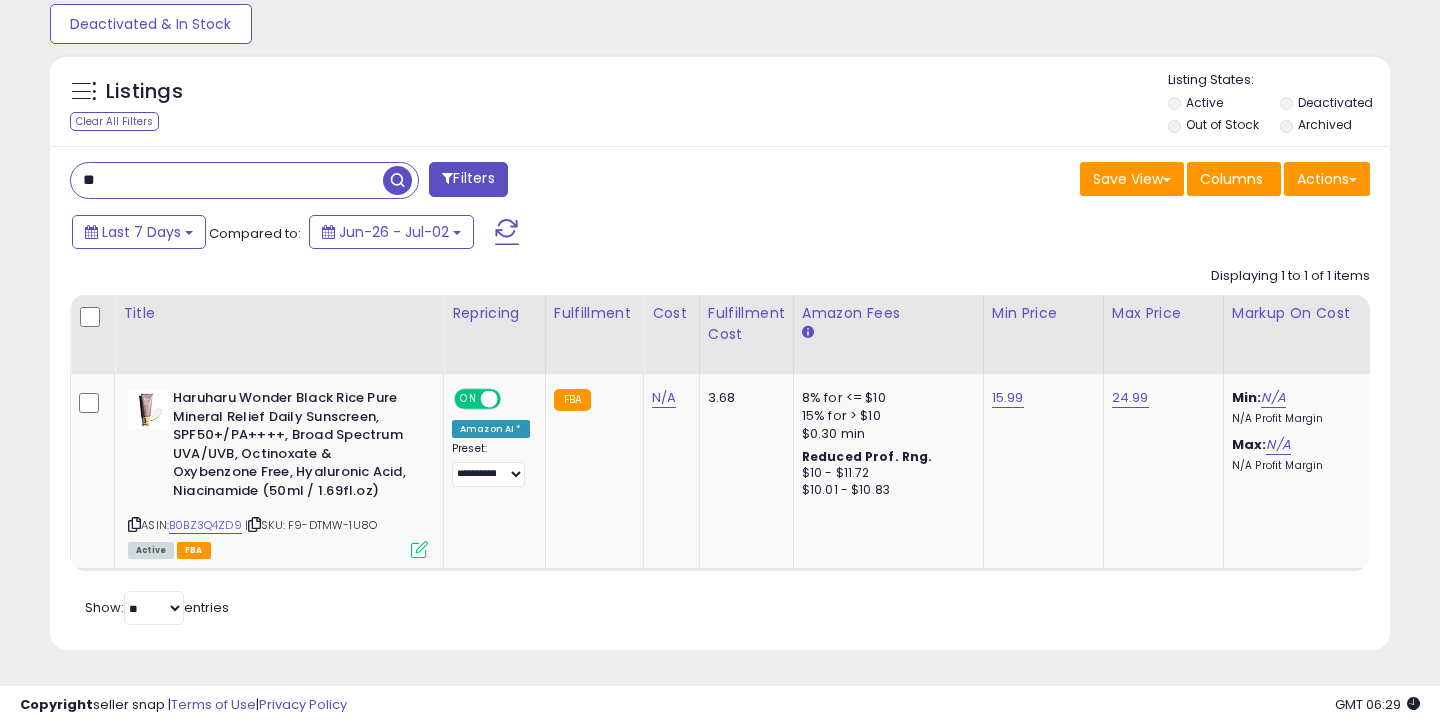 type on "*" 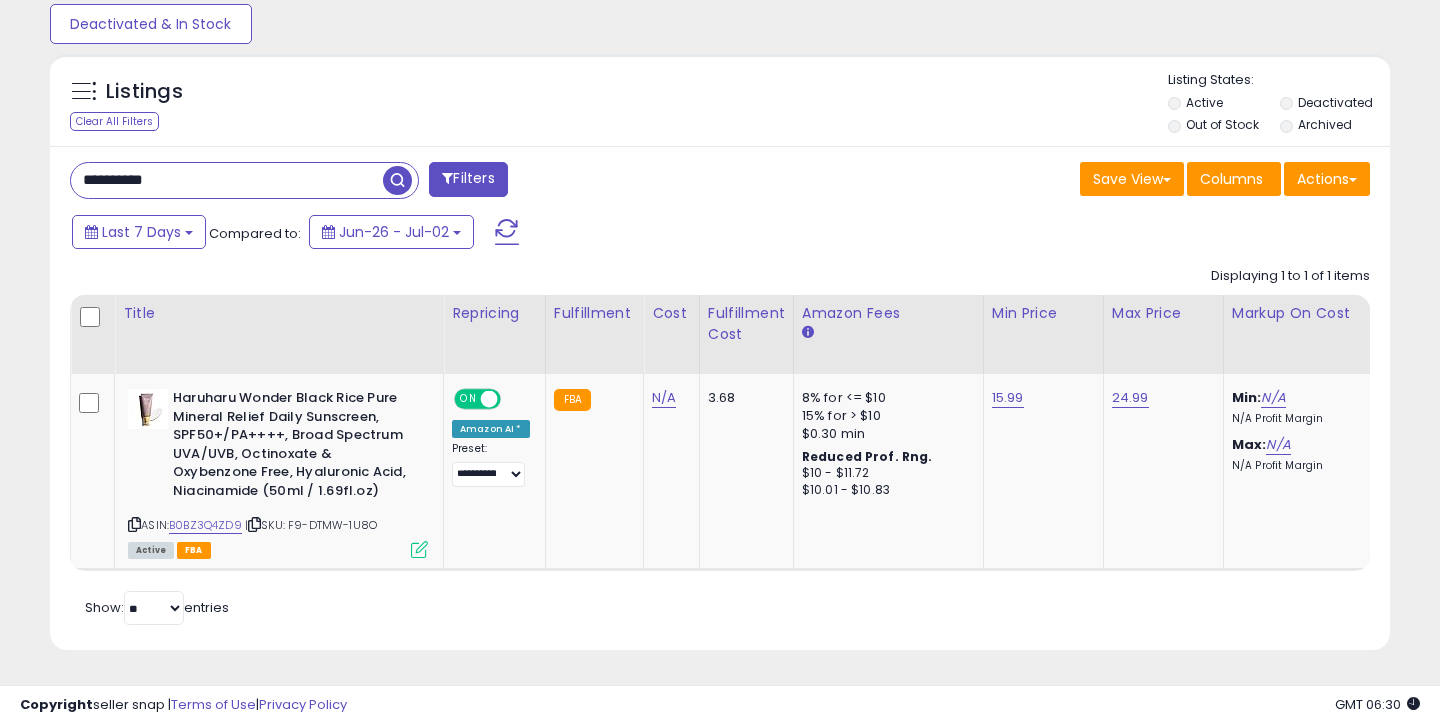 type on "**********" 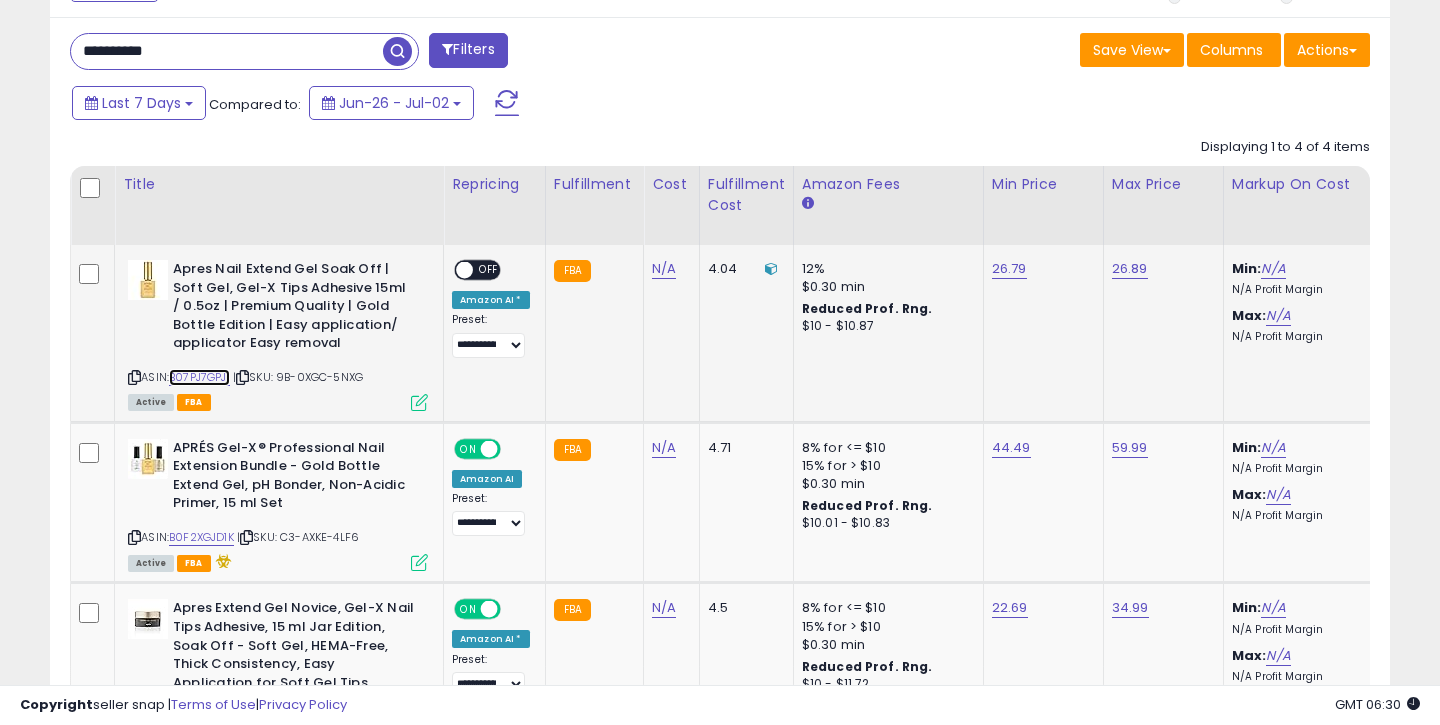 click on "B07PJ7GPJ1" at bounding box center [199, 377] 